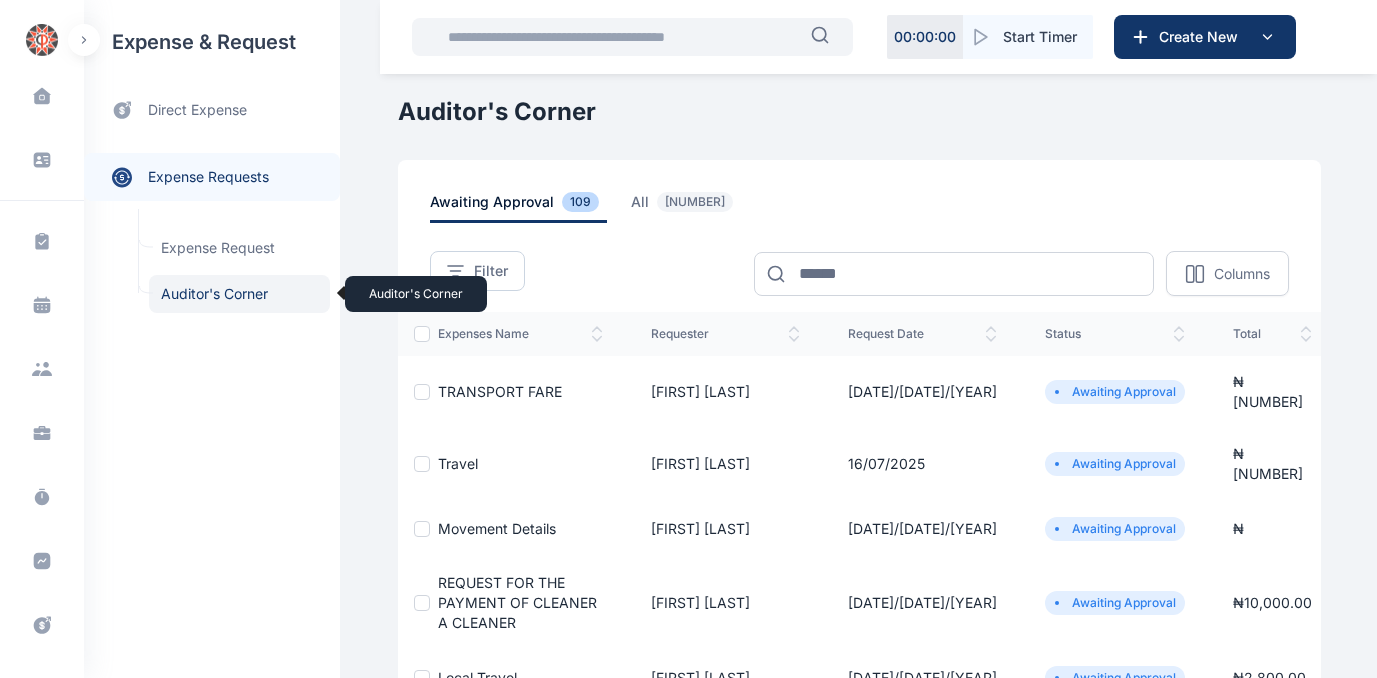scroll, scrollTop: 0, scrollLeft: 0, axis: both 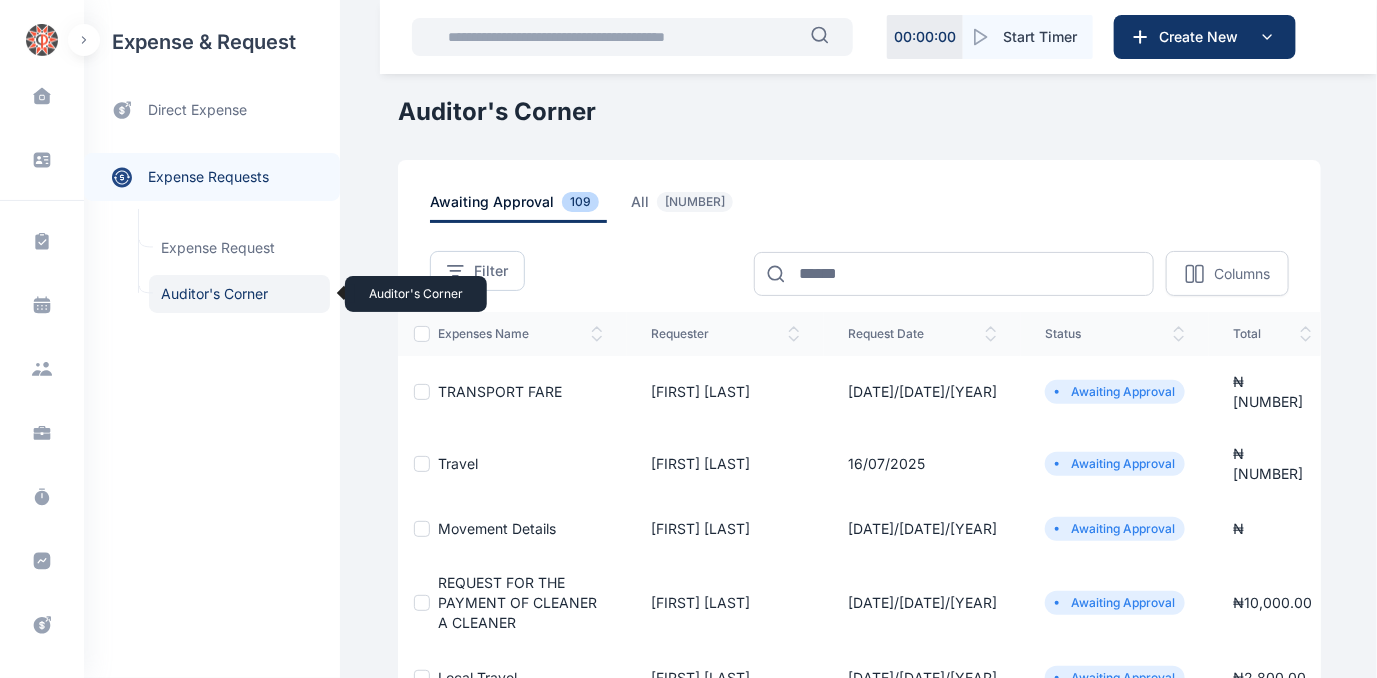 click on "Auditor's Corner Auditor's Corner" at bounding box center (239, 294) 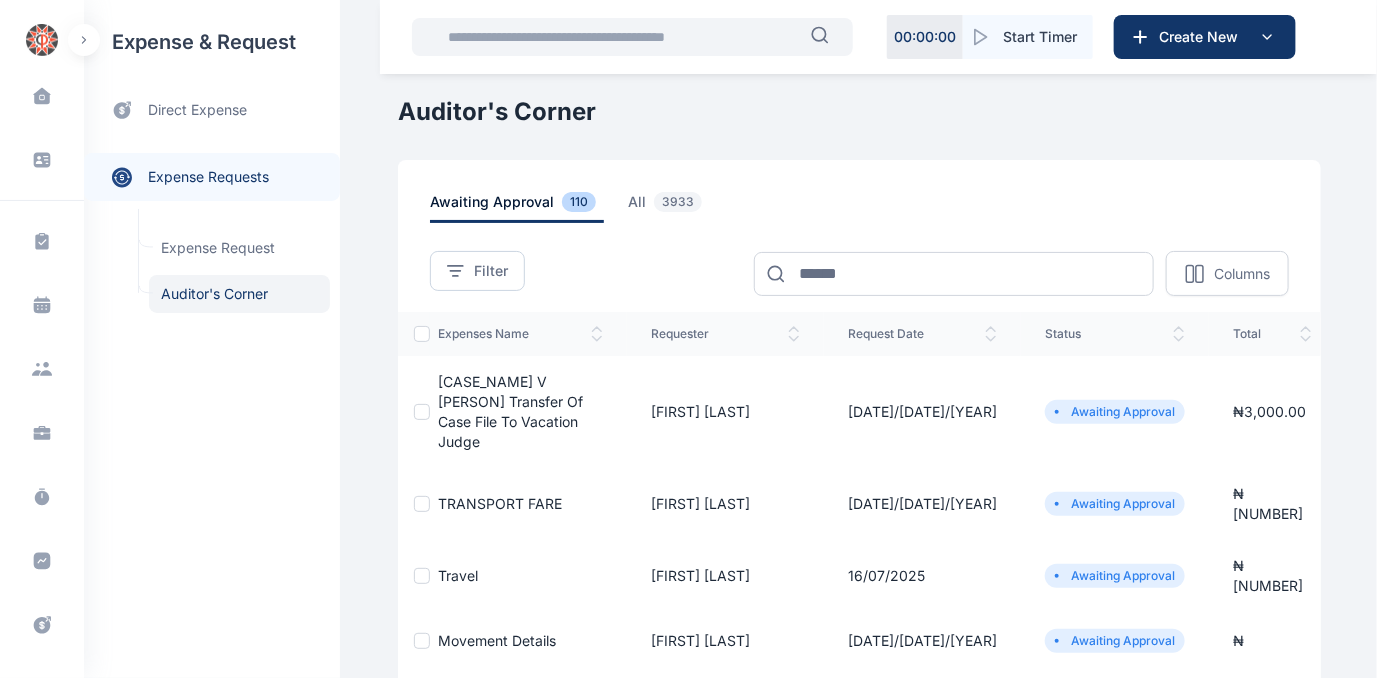 click on "[CASE_NAME] V [PERSON] Transfer Of Case File To Vacation Judge" at bounding box center (510, 411) 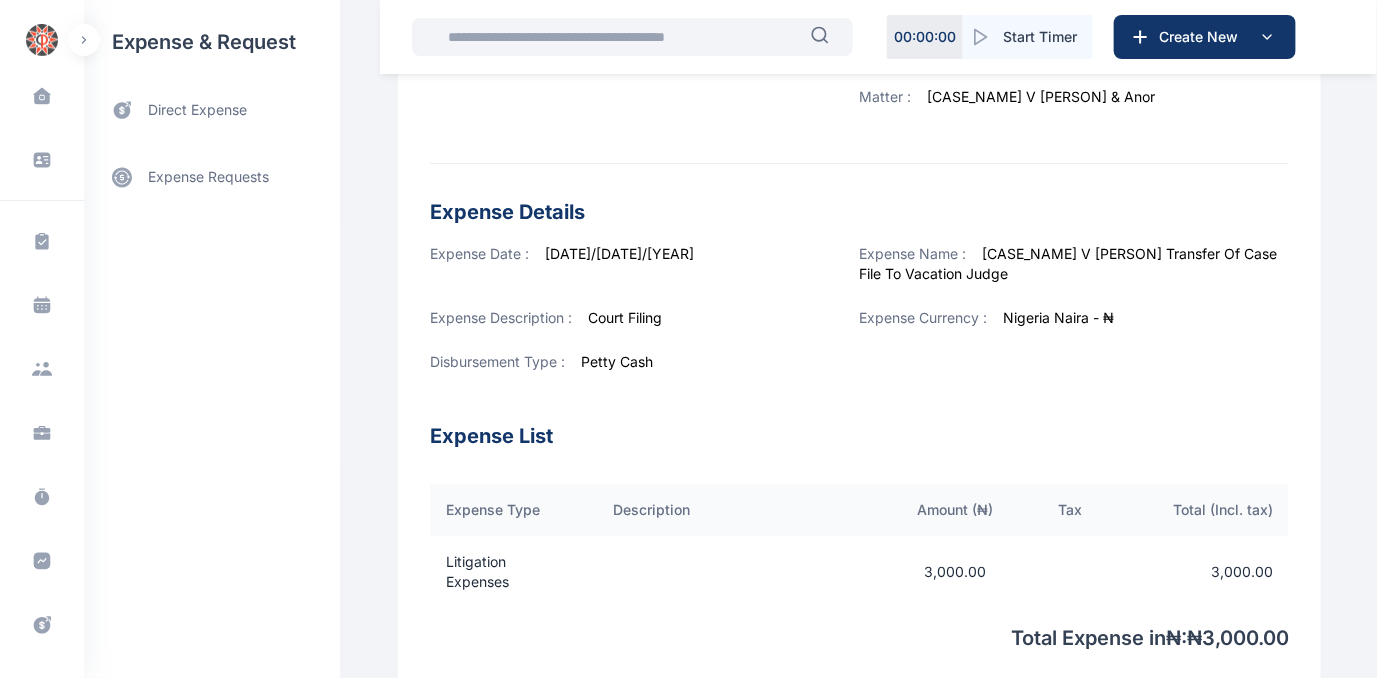 scroll, scrollTop: 722, scrollLeft: 0, axis: vertical 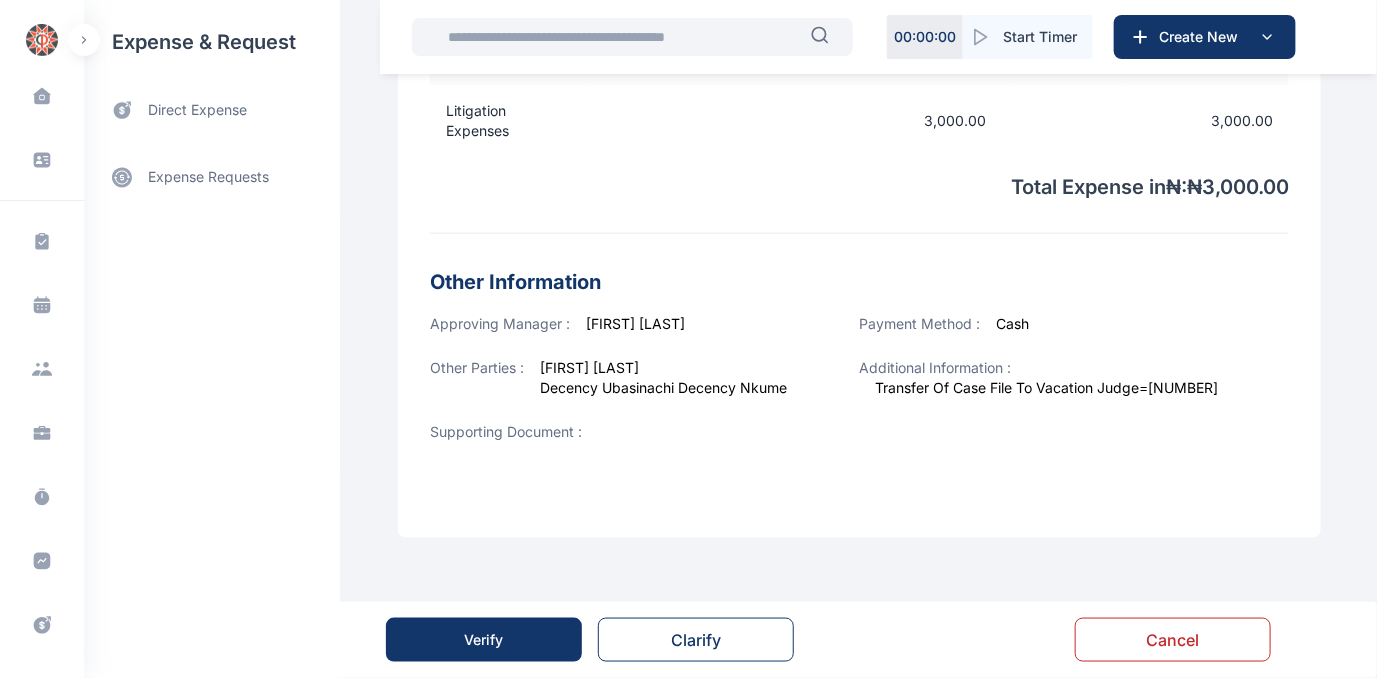 click on "Verify" at bounding box center [484, 640] 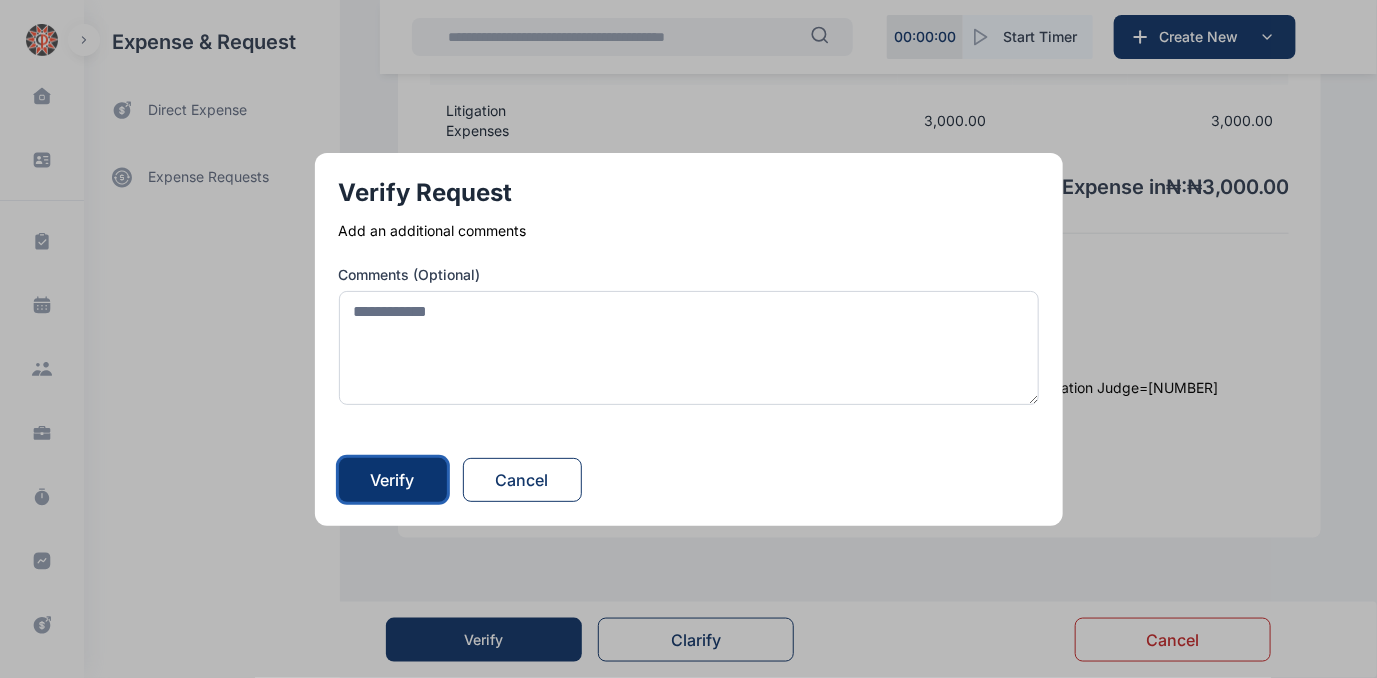 click on "Verify" at bounding box center [393, 480] 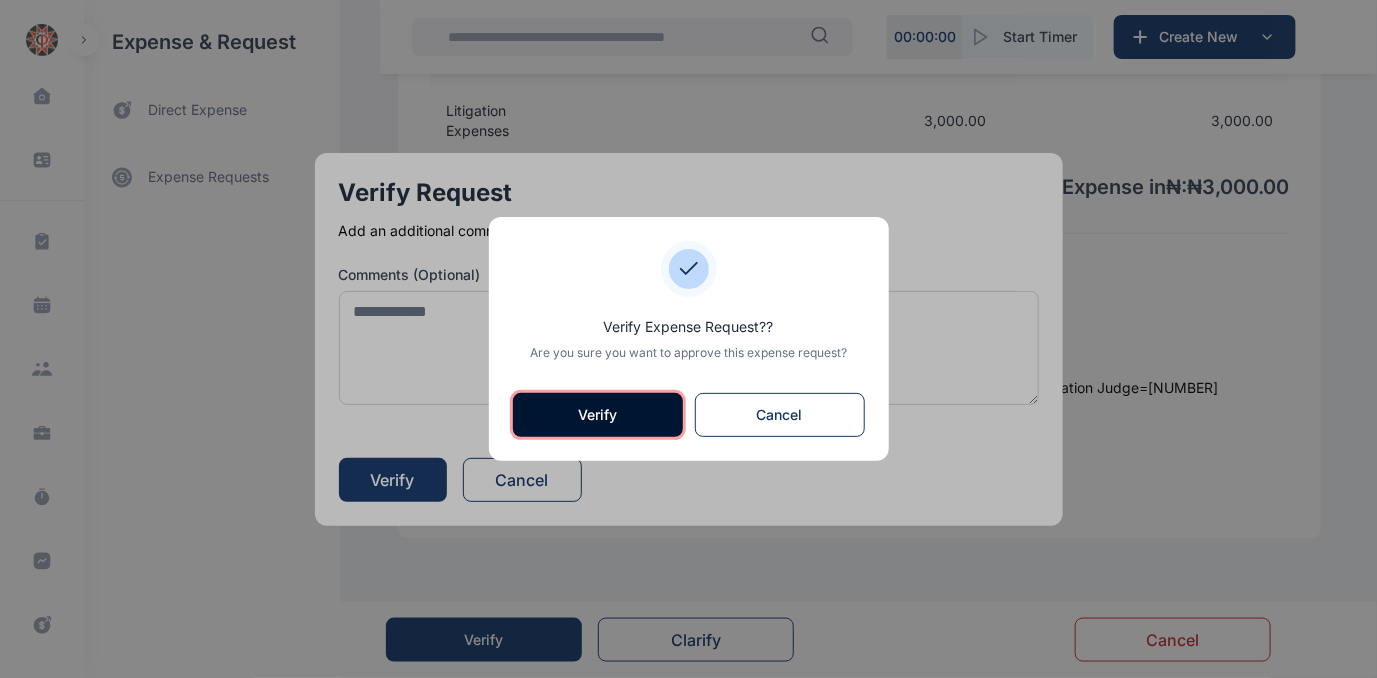 click on "Verify" at bounding box center [598, 415] 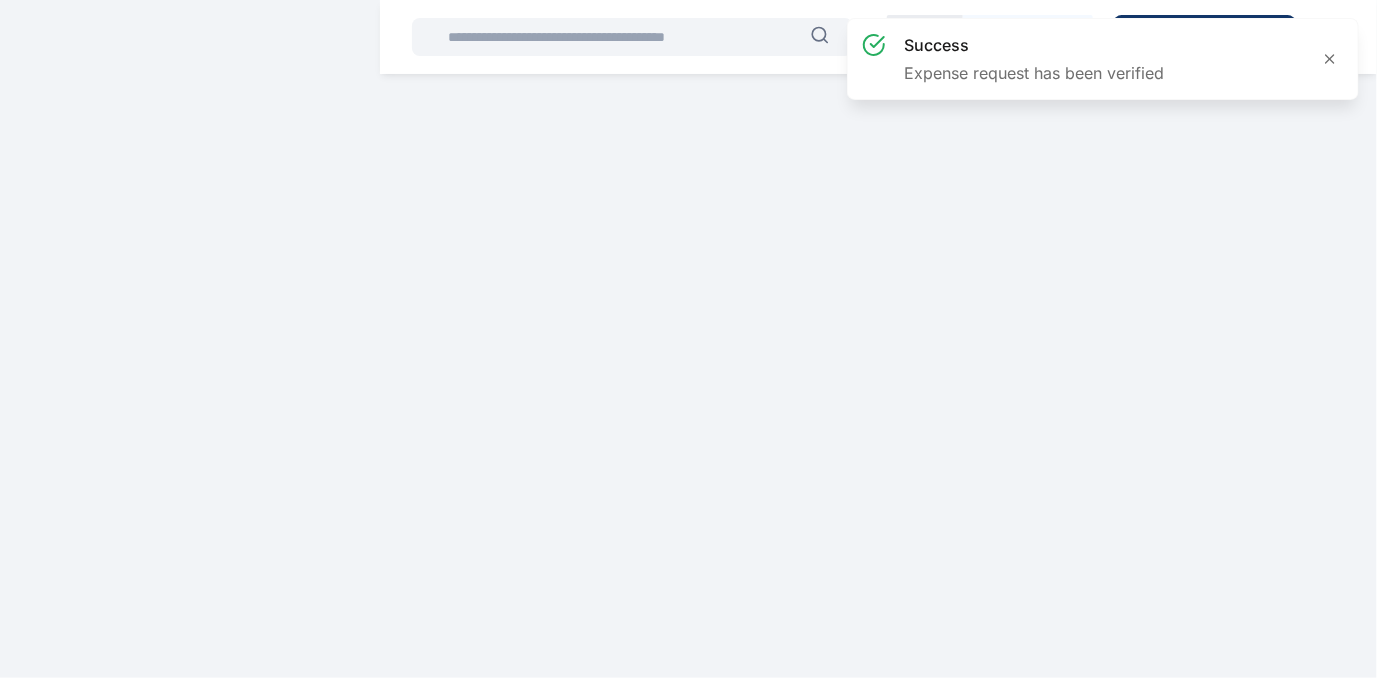 scroll, scrollTop: 0, scrollLeft: 0, axis: both 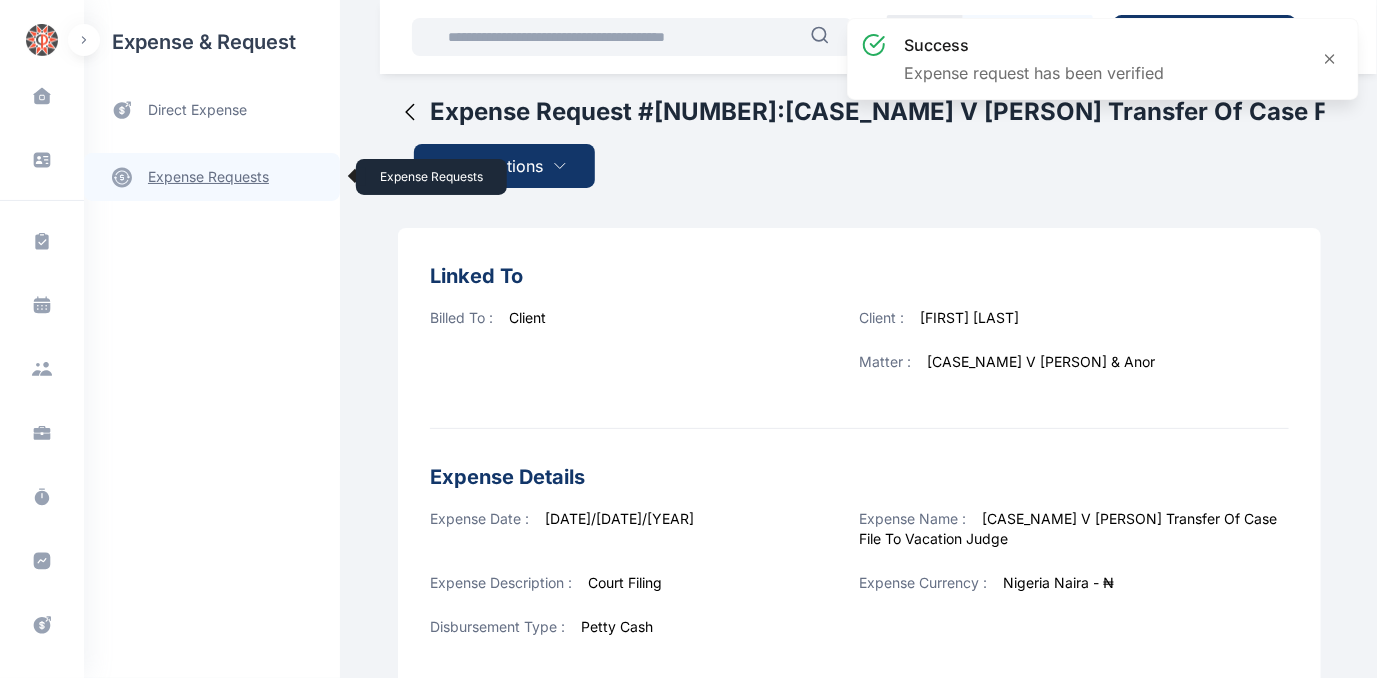 click on "expense requests expense requests" at bounding box center [212, 177] 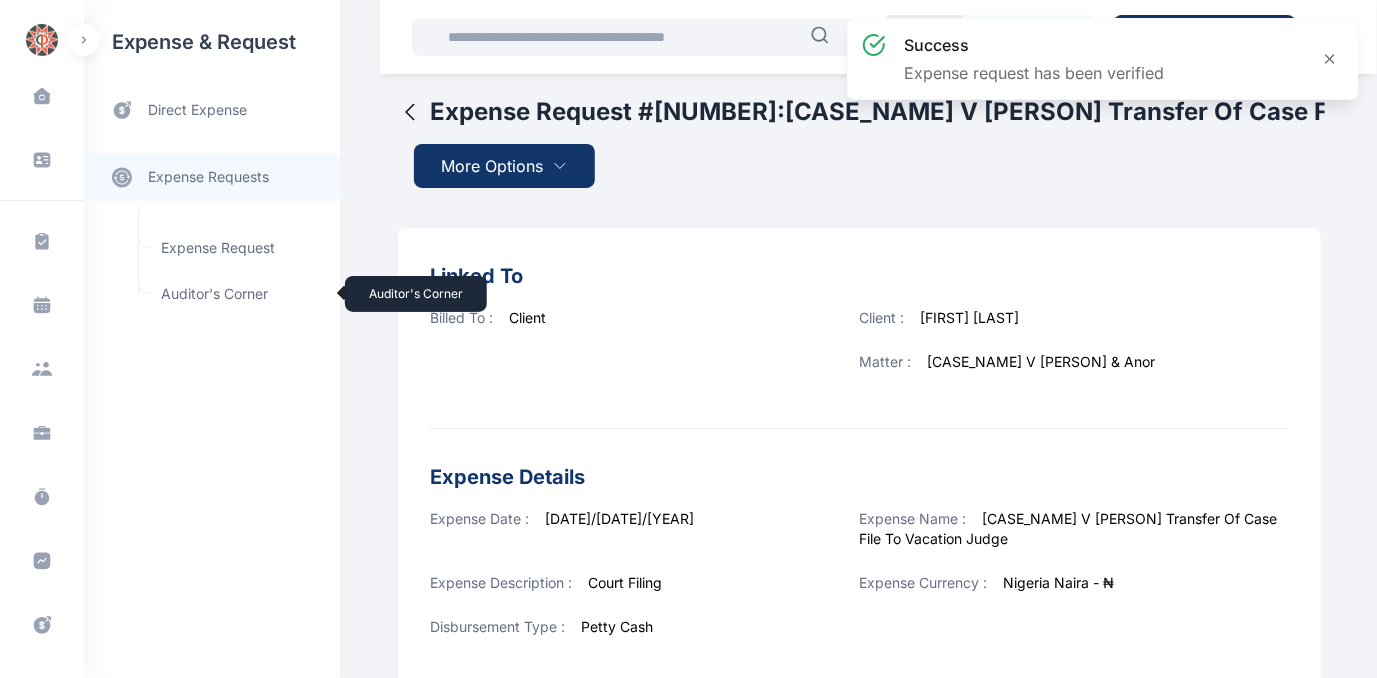 click on "Auditor's Corner Auditor's Corner" at bounding box center (239, 294) 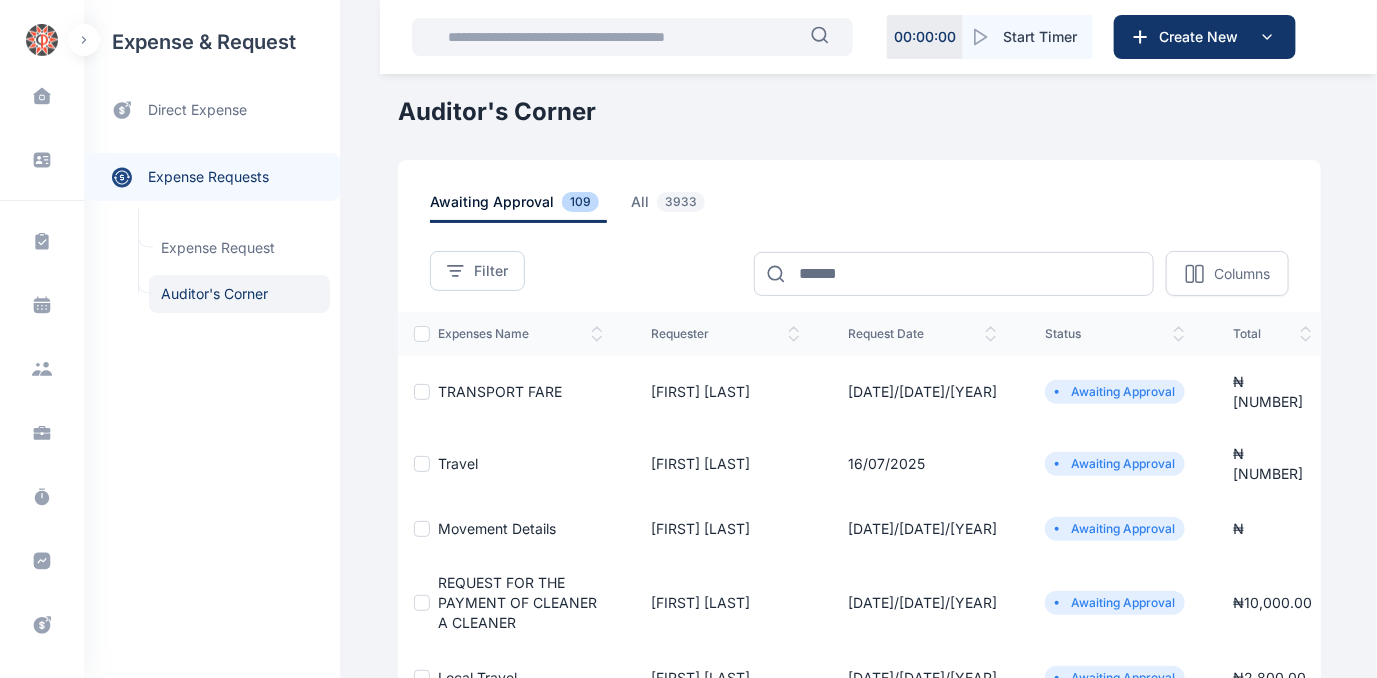click on "TRANSPORT FARE" at bounding box center (500, 391) 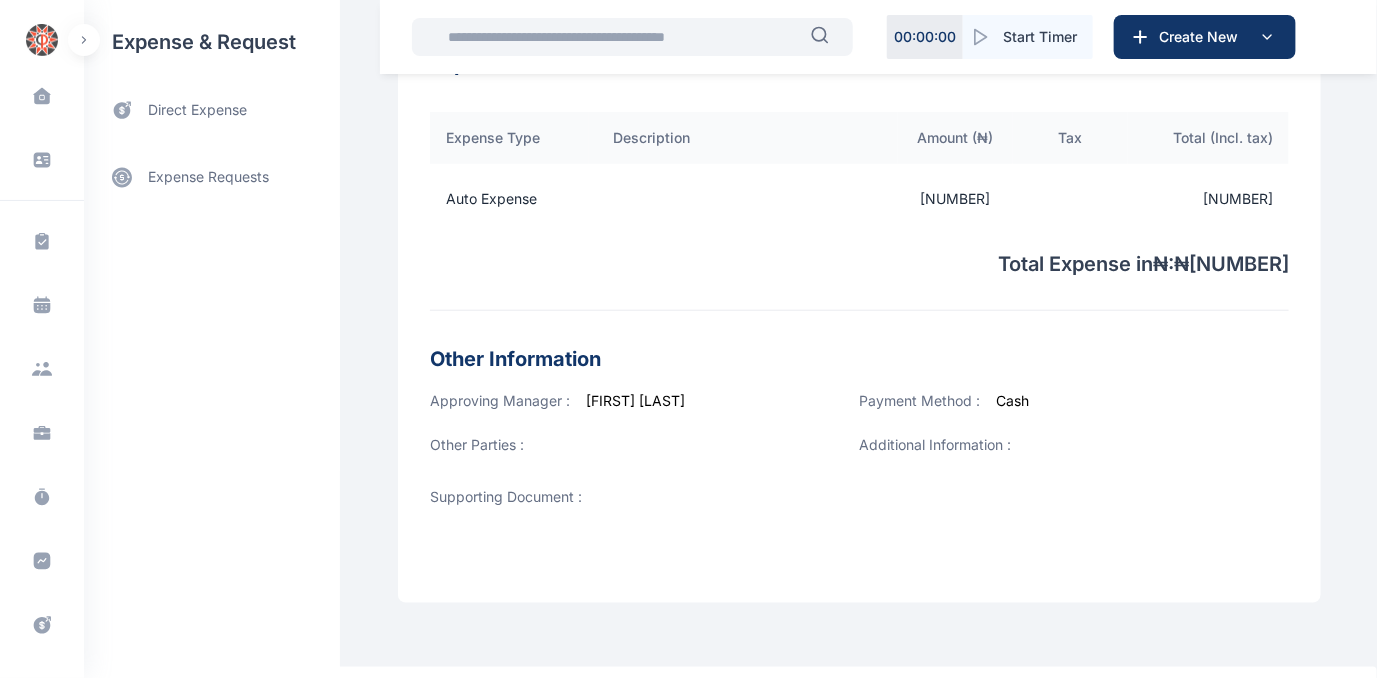 scroll, scrollTop: 624, scrollLeft: 0, axis: vertical 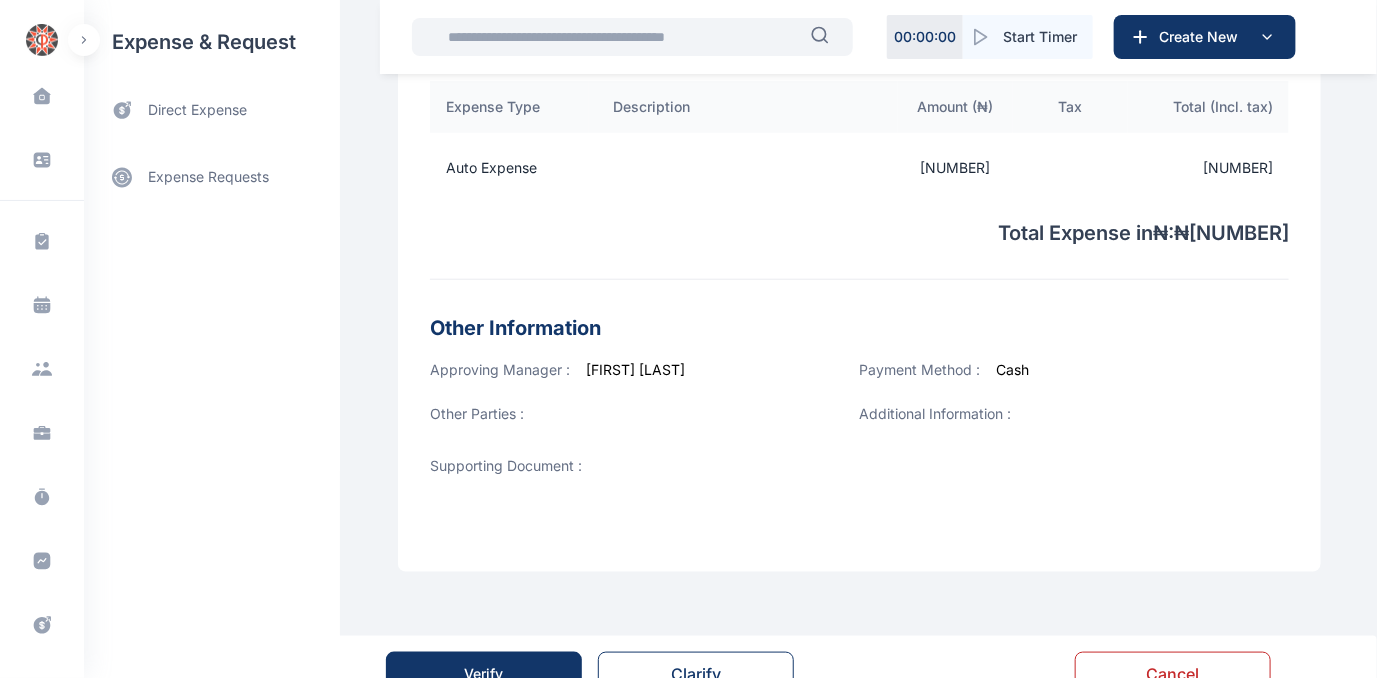 click on "Verify" at bounding box center (484, 674) 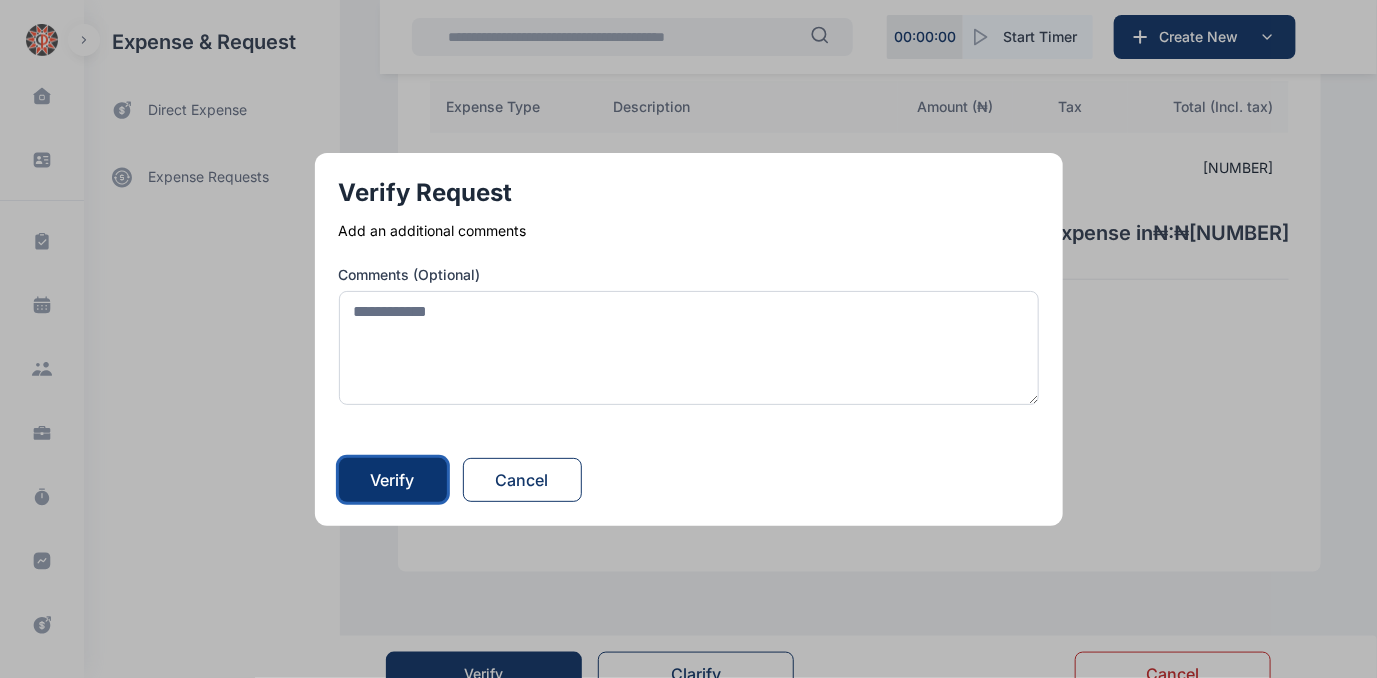 click on "Verify" at bounding box center (393, 480) 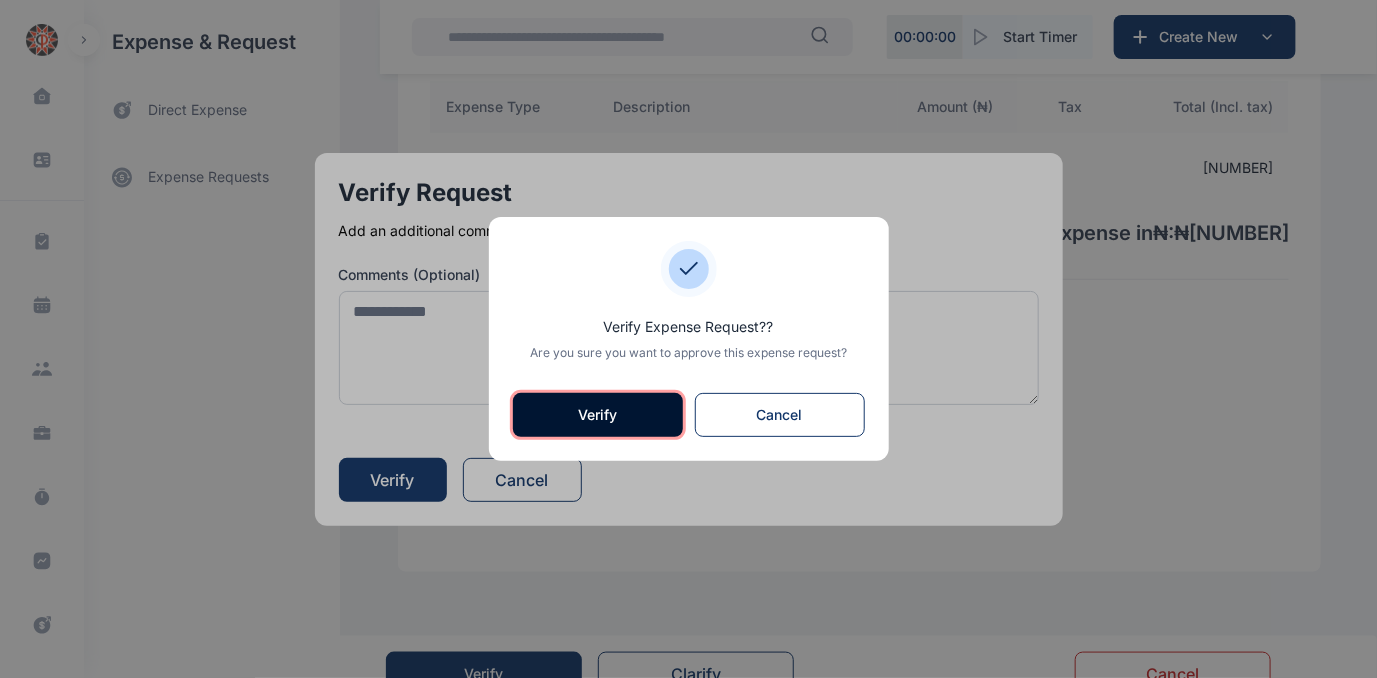 click on "Verify" at bounding box center (598, 415) 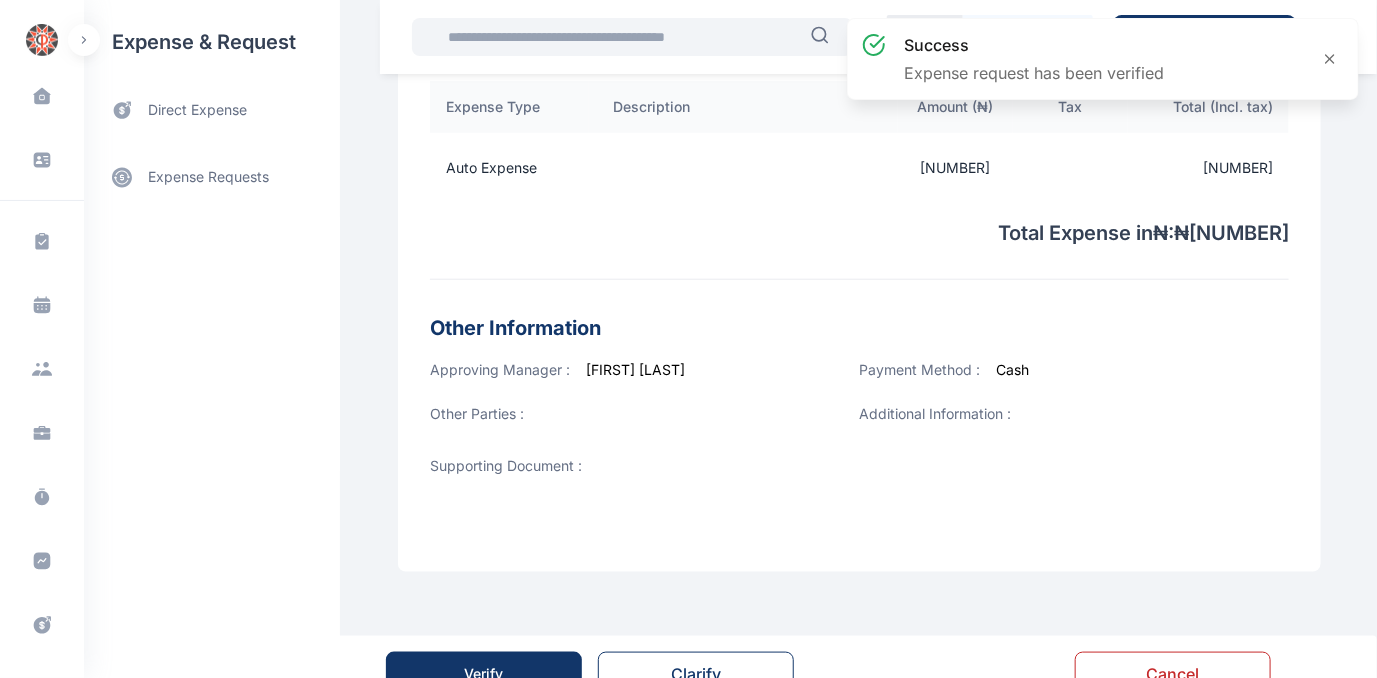 scroll, scrollTop: 0, scrollLeft: 0, axis: both 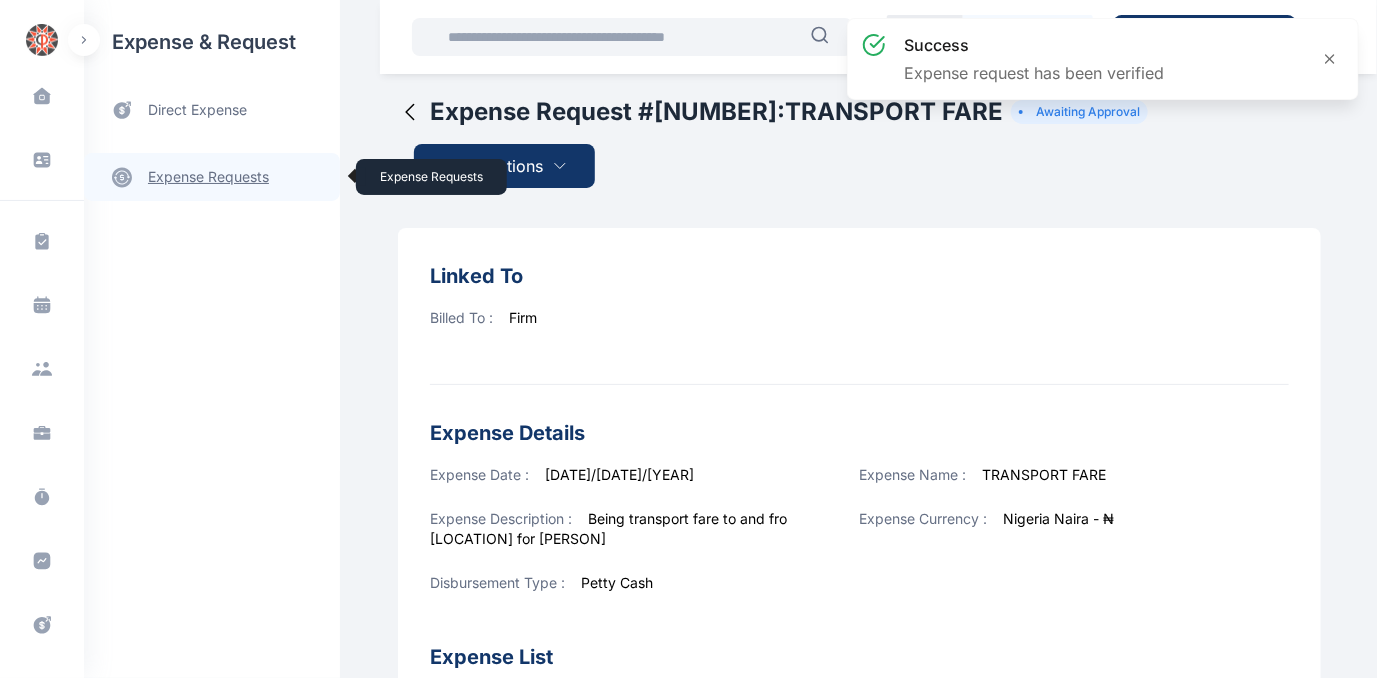 click on "expense requests expense requests" at bounding box center (212, 177) 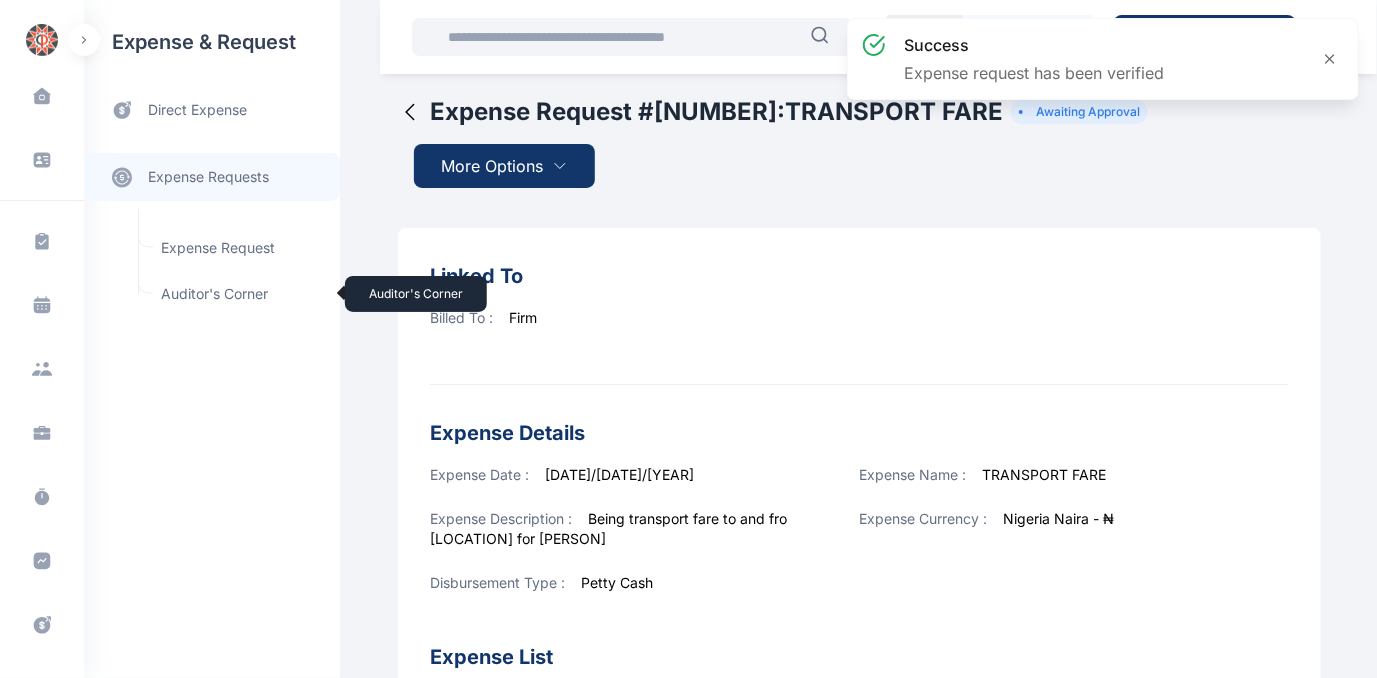 click on "Auditor's Corner Auditor's Corner" at bounding box center [239, 294] 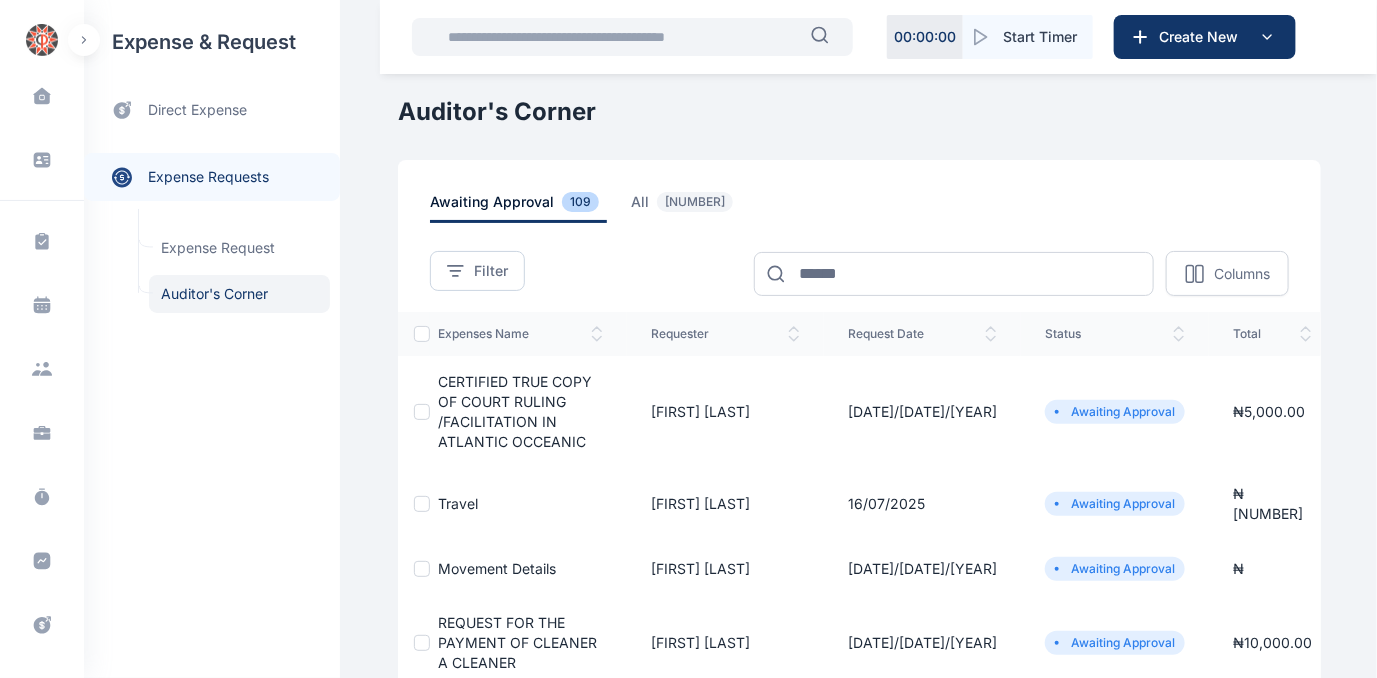 click on "CERTIFIED TRUE COPY OF COURT RULING /FACILITATION IN ATLANTIC OCCEANIC" at bounding box center [515, 411] 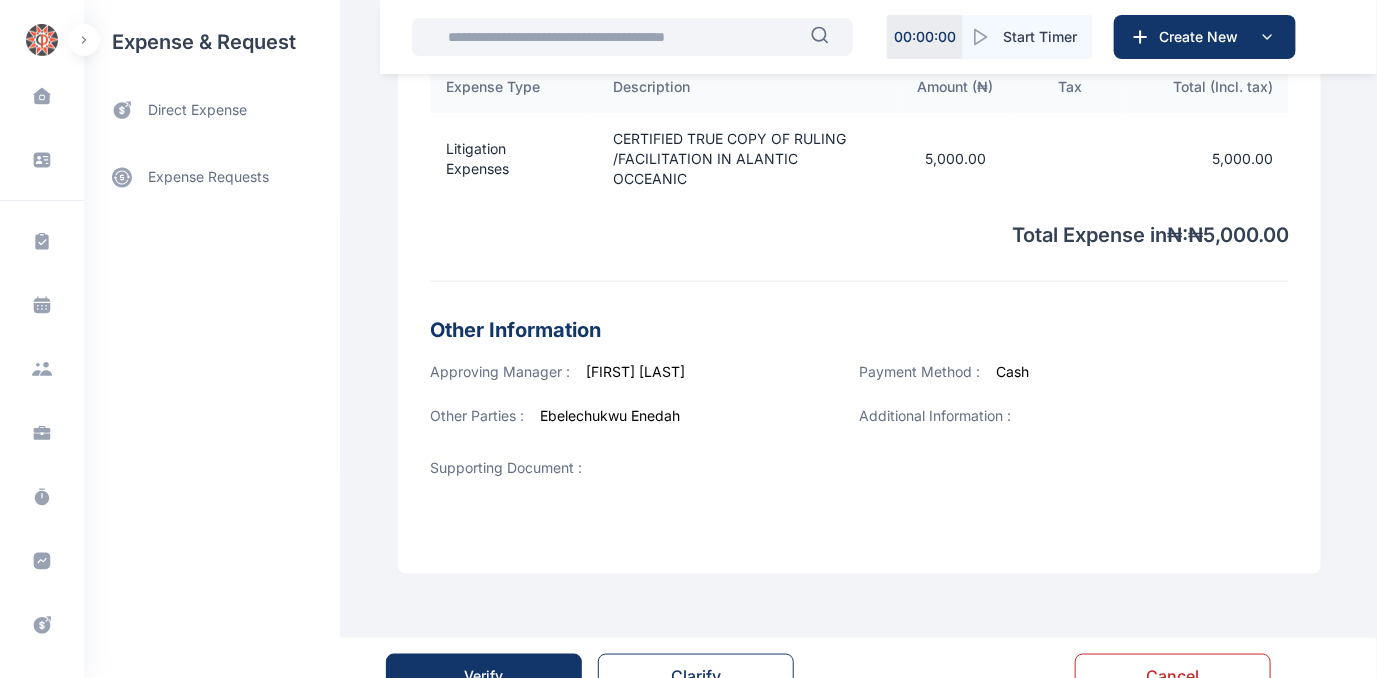 scroll, scrollTop: 752, scrollLeft: 0, axis: vertical 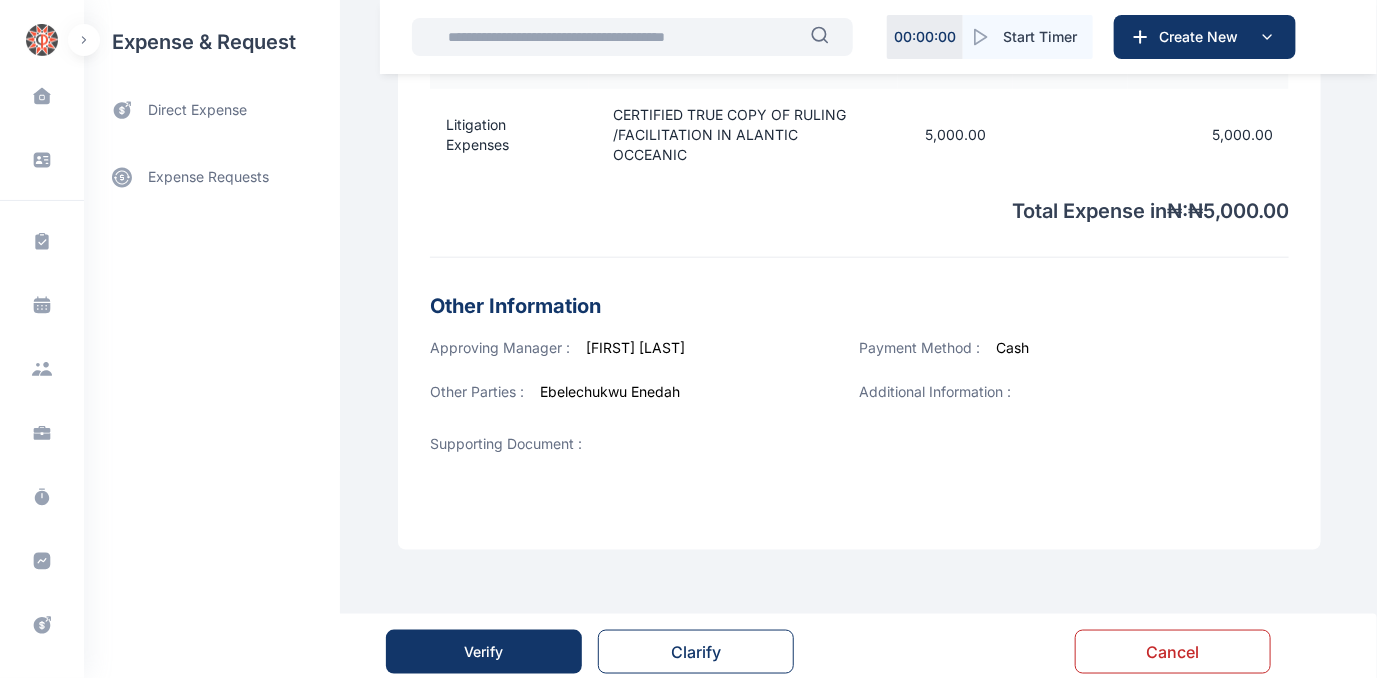 click on "Verify" at bounding box center [484, 652] 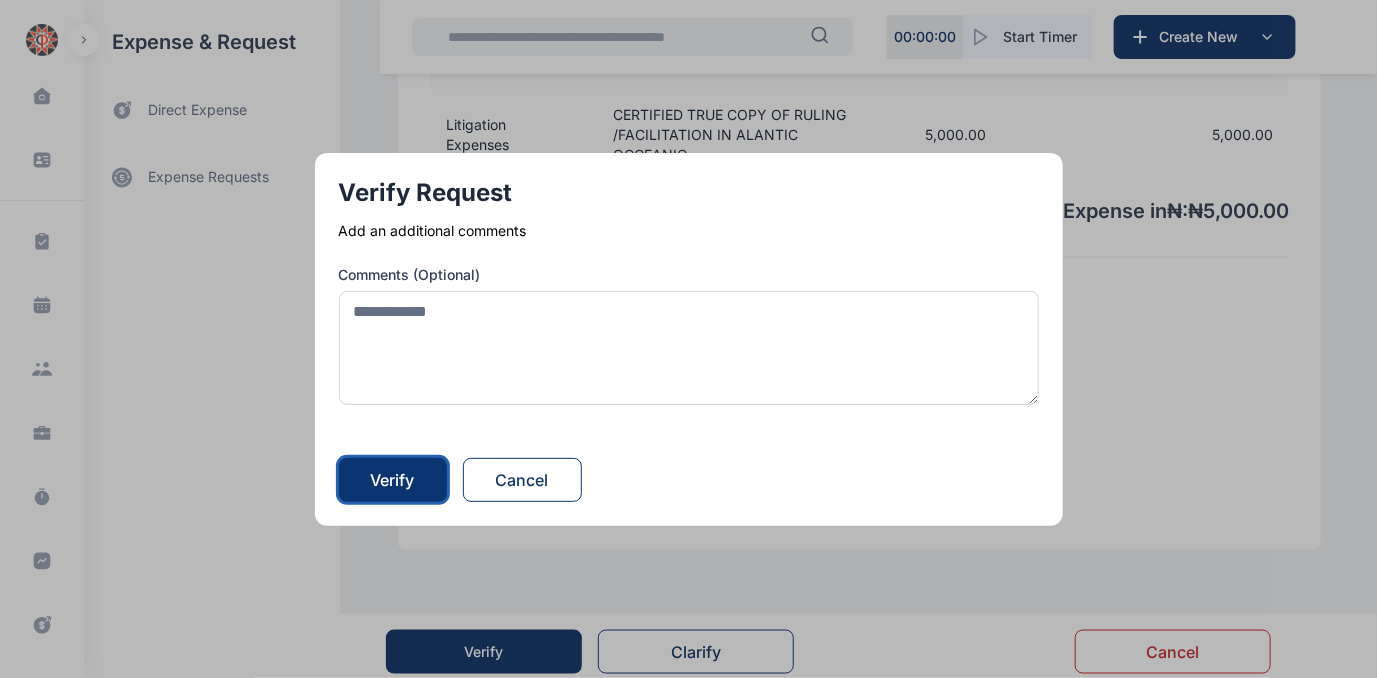 click on "Verify" at bounding box center (393, 480) 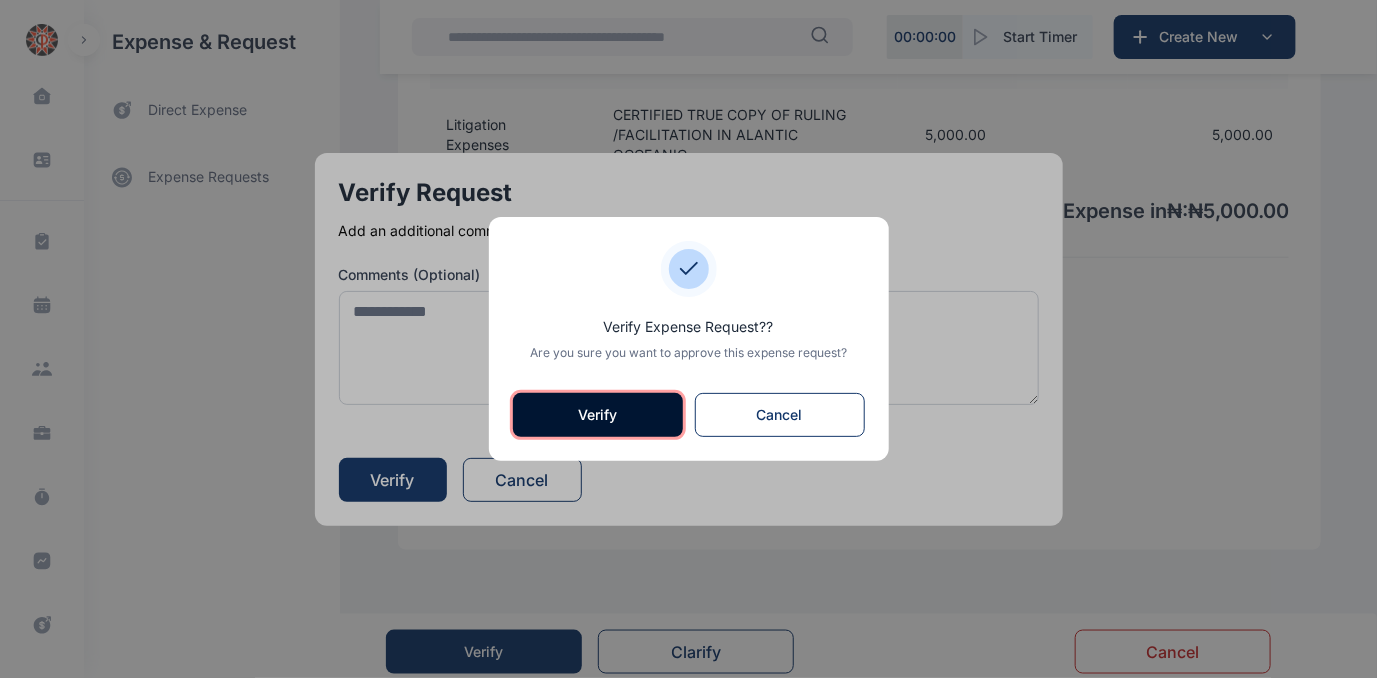 click on "Verify" at bounding box center (598, 415) 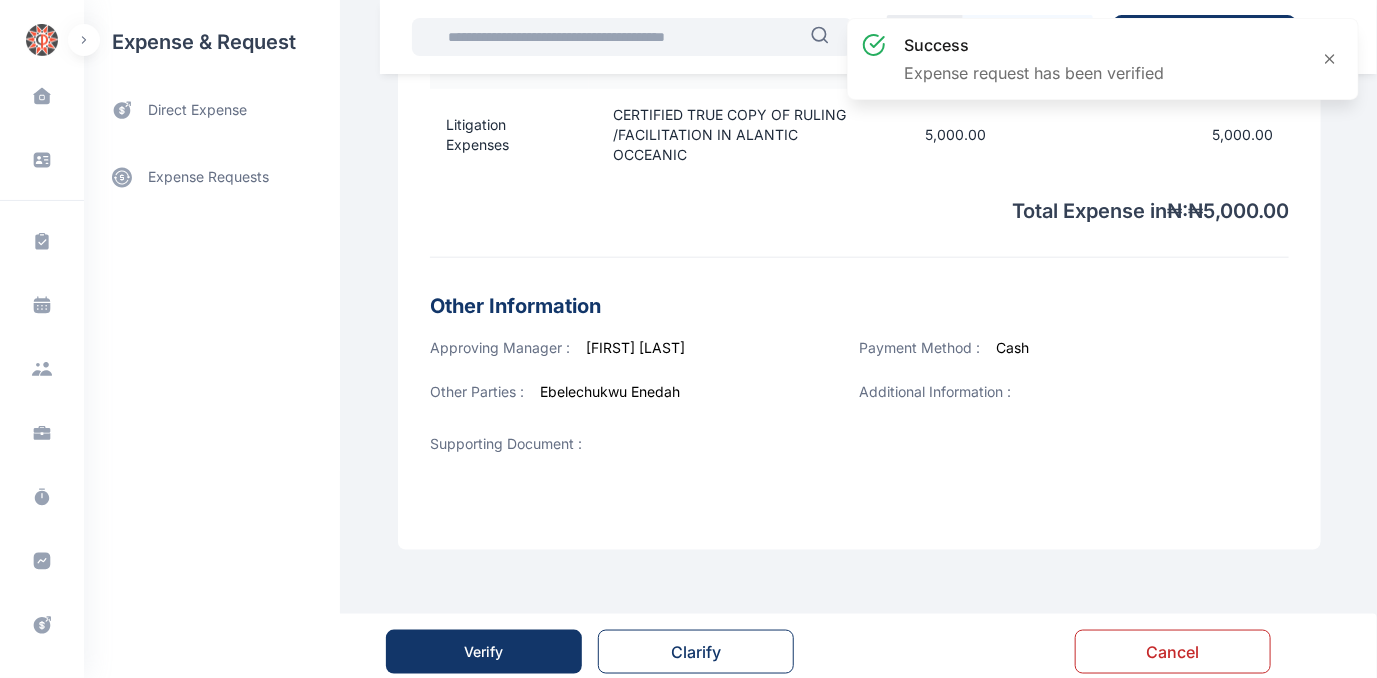 scroll, scrollTop: 0, scrollLeft: 0, axis: both 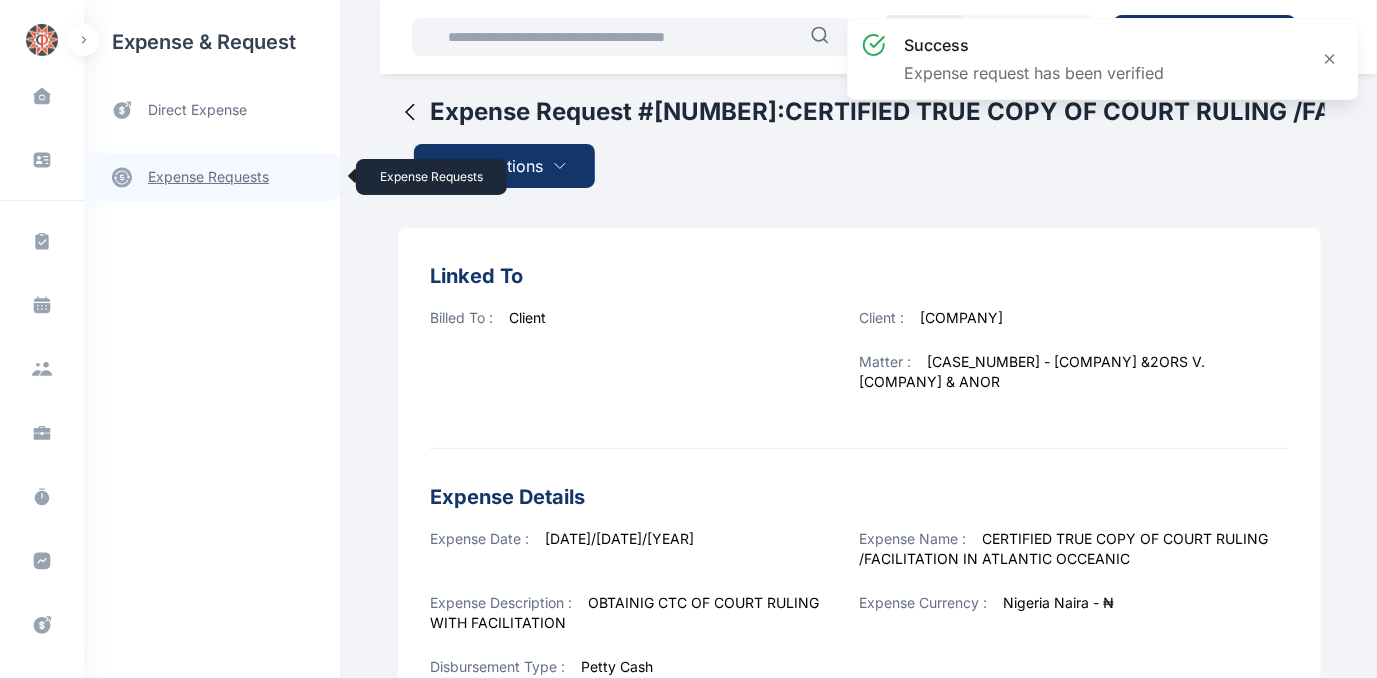 click on "expense requests expense requests" at bounding box center [212, 177] 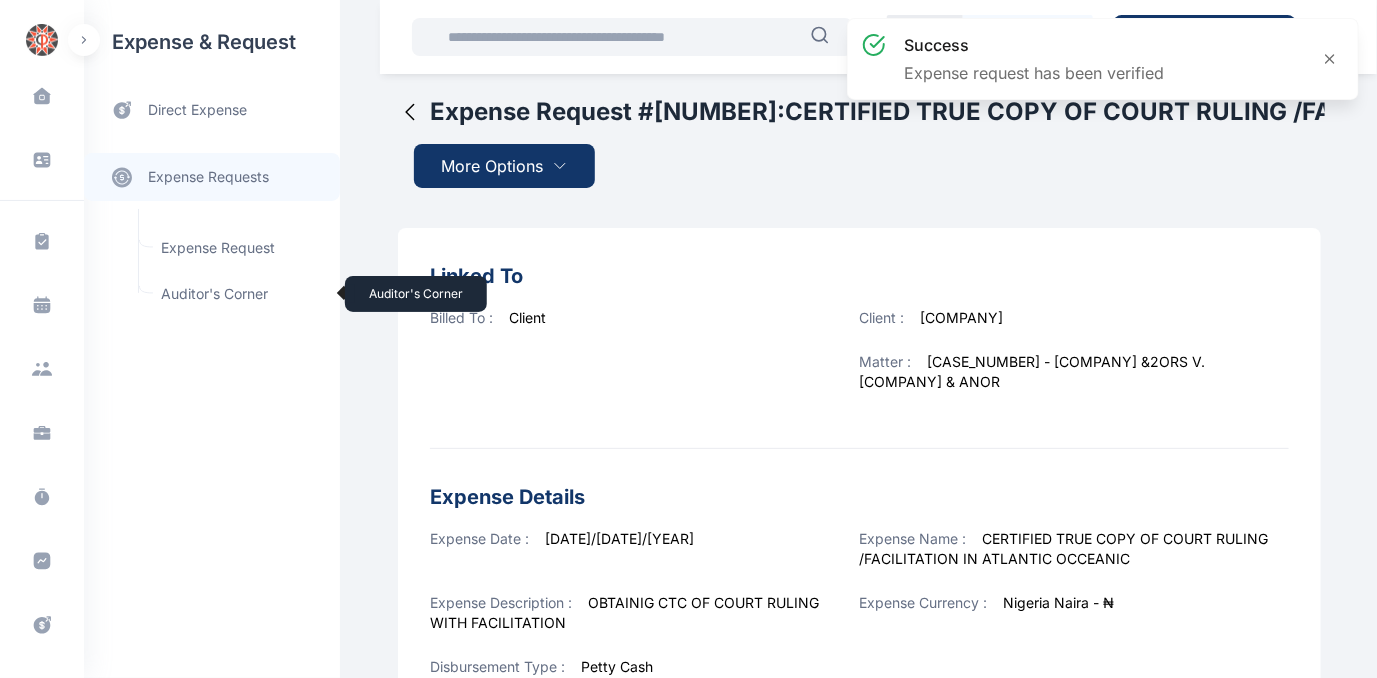 click on "Auditor's Corner Auditor's Corner" at bounding box center [239, 294] 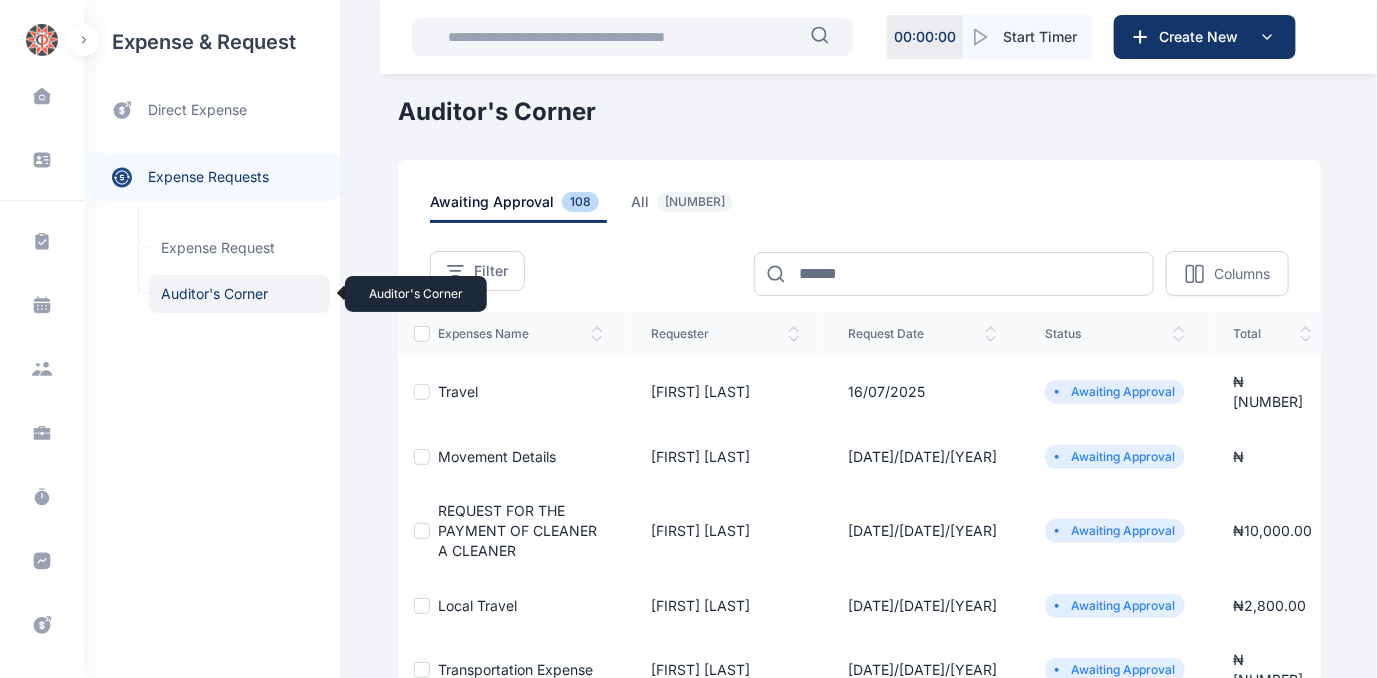 click on "Auditor's Corner Auditor's Corner" at bounding box center [239, 294] 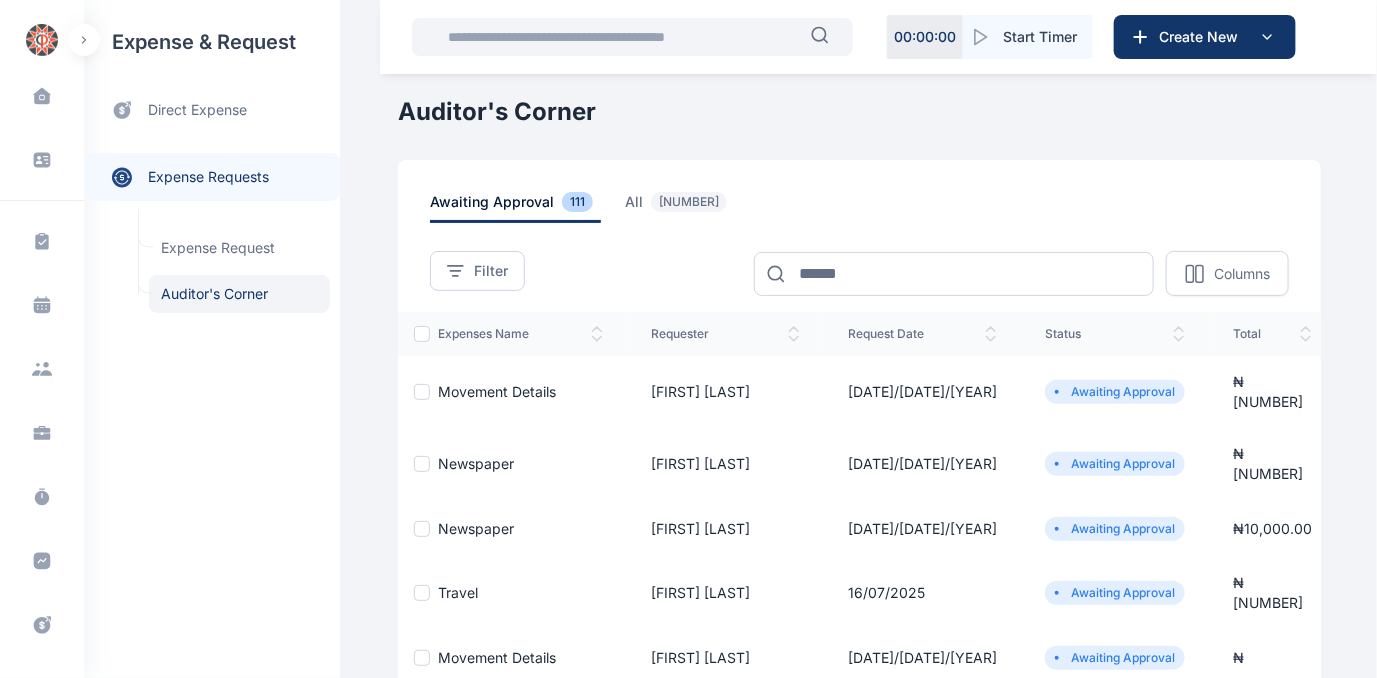 click on "movement details" at bounding box center [497, 391] 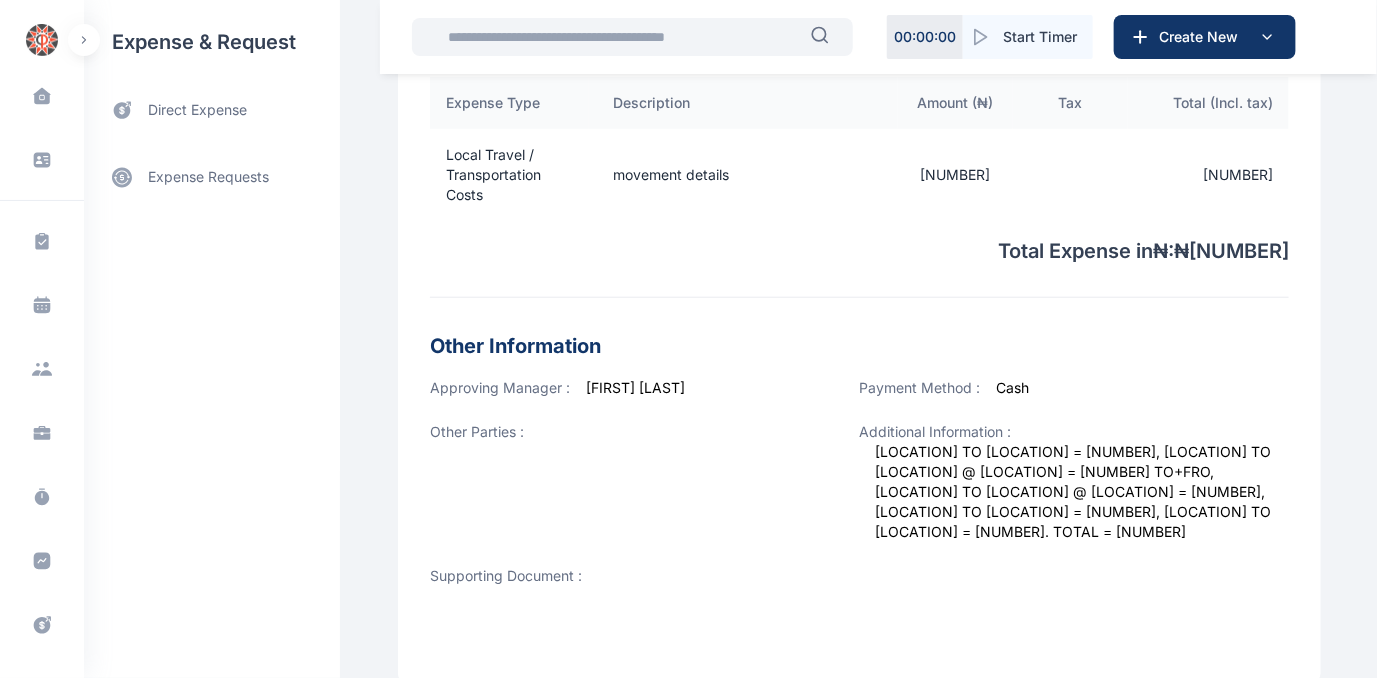 scroll, scrollTop: 698, scrollLeft: 0, axis: vertical 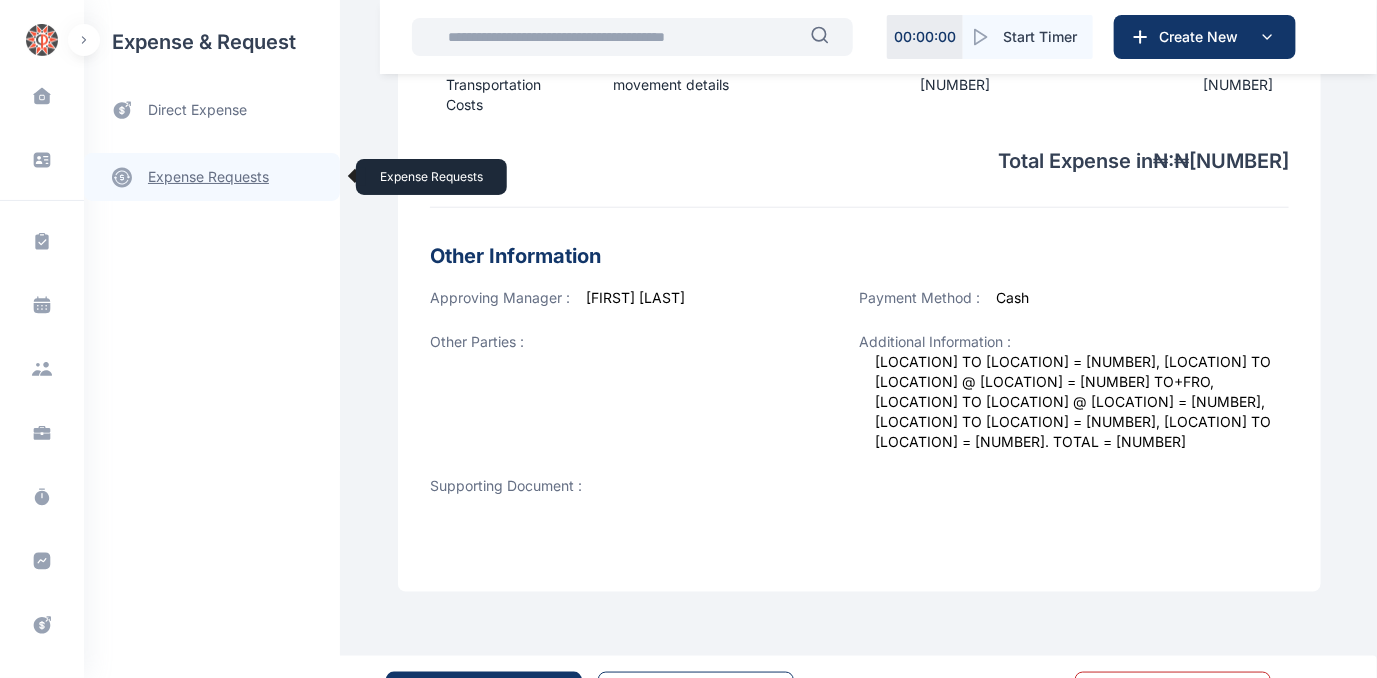 click on "expense requests expense requests" at bounding box center (212, 177) 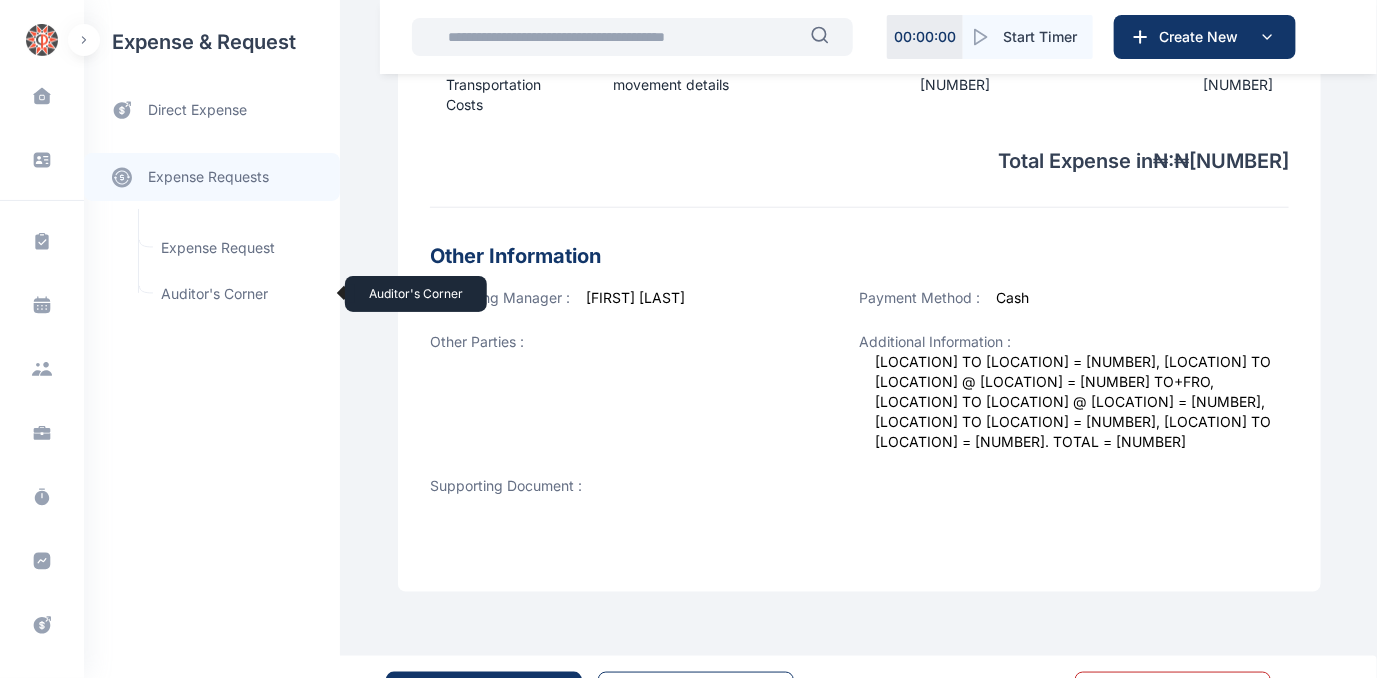 click on "Auditor's Corner Auditor's Corner" at bounding box center (239, 294) 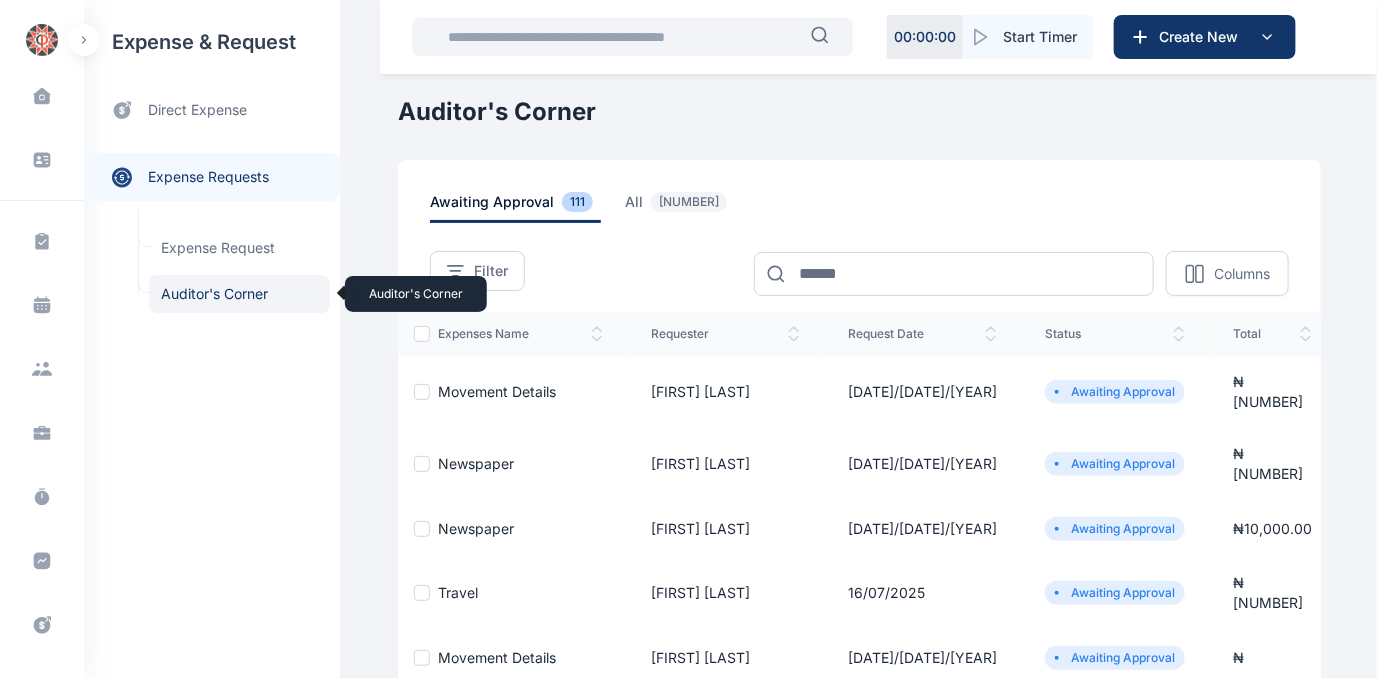 click on "Auditor's Corner Auditor's Corner" at bounding box center (239, 294) 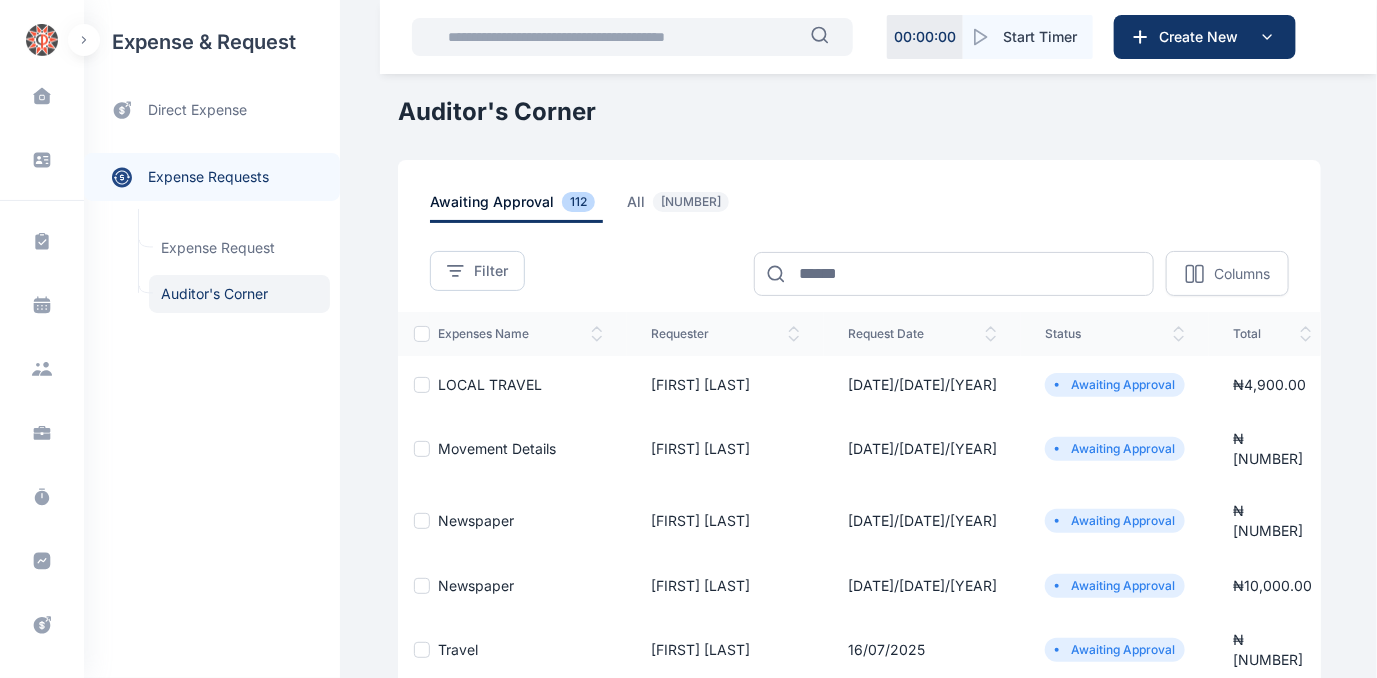 click on "movement details" at bounding box center (497, 448) 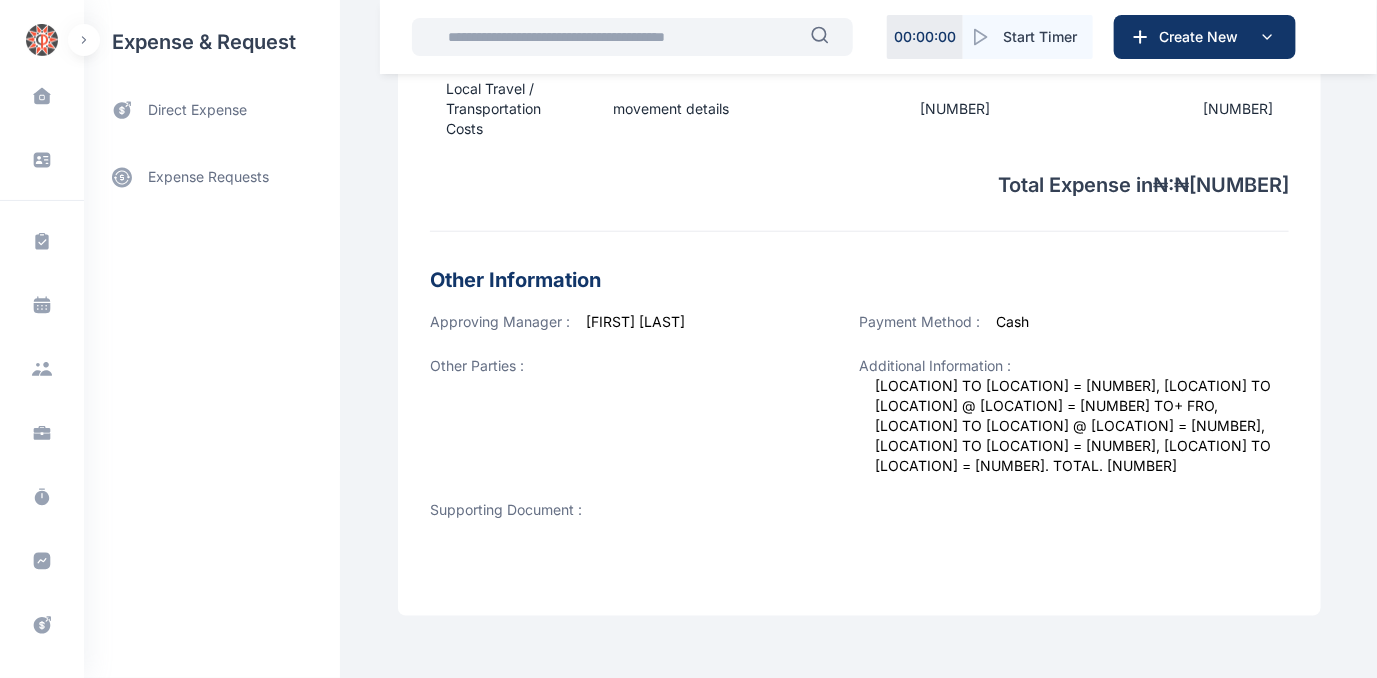 scroll, scrollTop: 682, scrollLeft: 0, axis: vertical 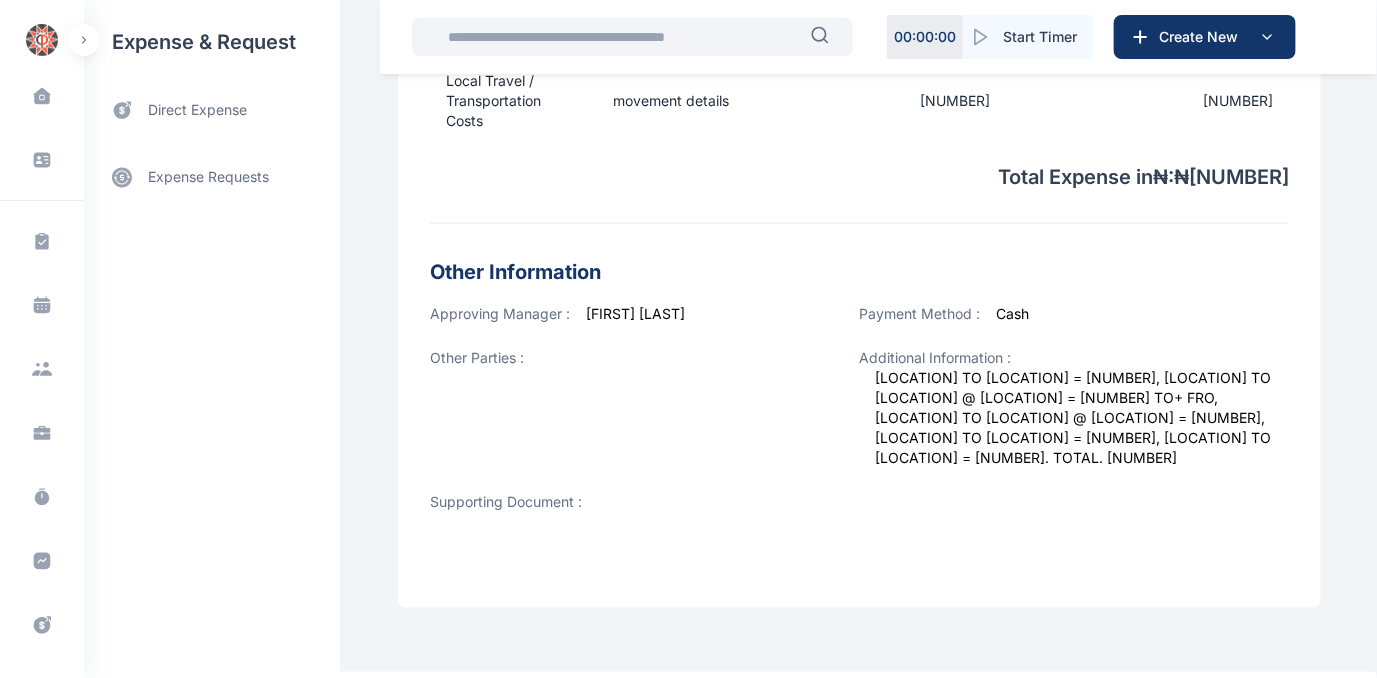 click on "Verify" at bounding box center [484, 710] 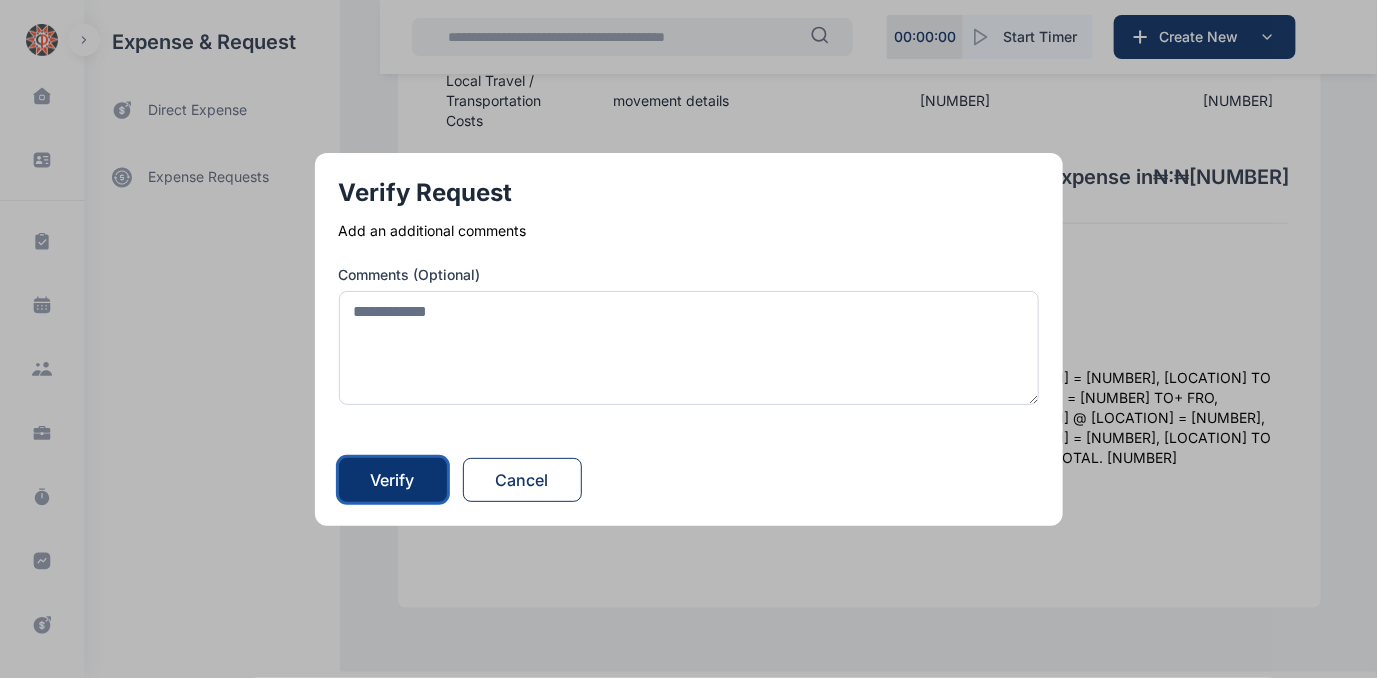 click on "Verify" at bounding box center [393, 480] 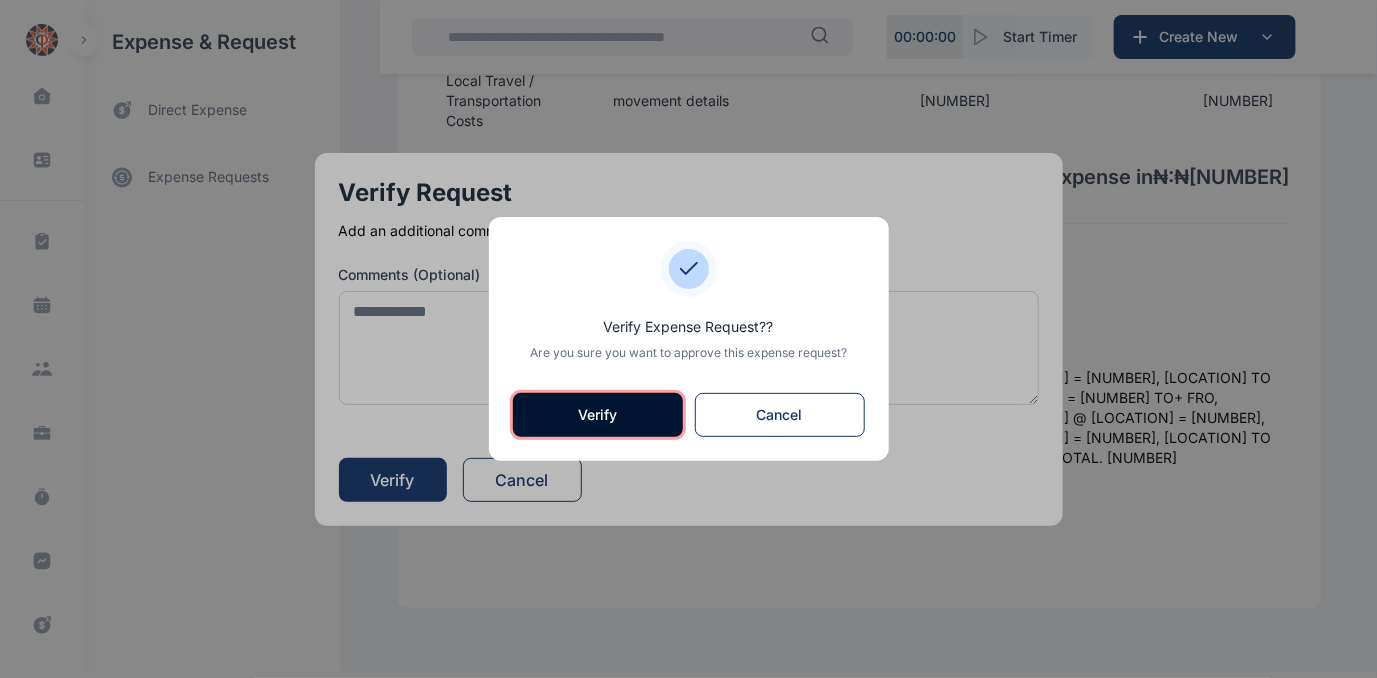 click on "Verify" at bounding box center [598, 415] 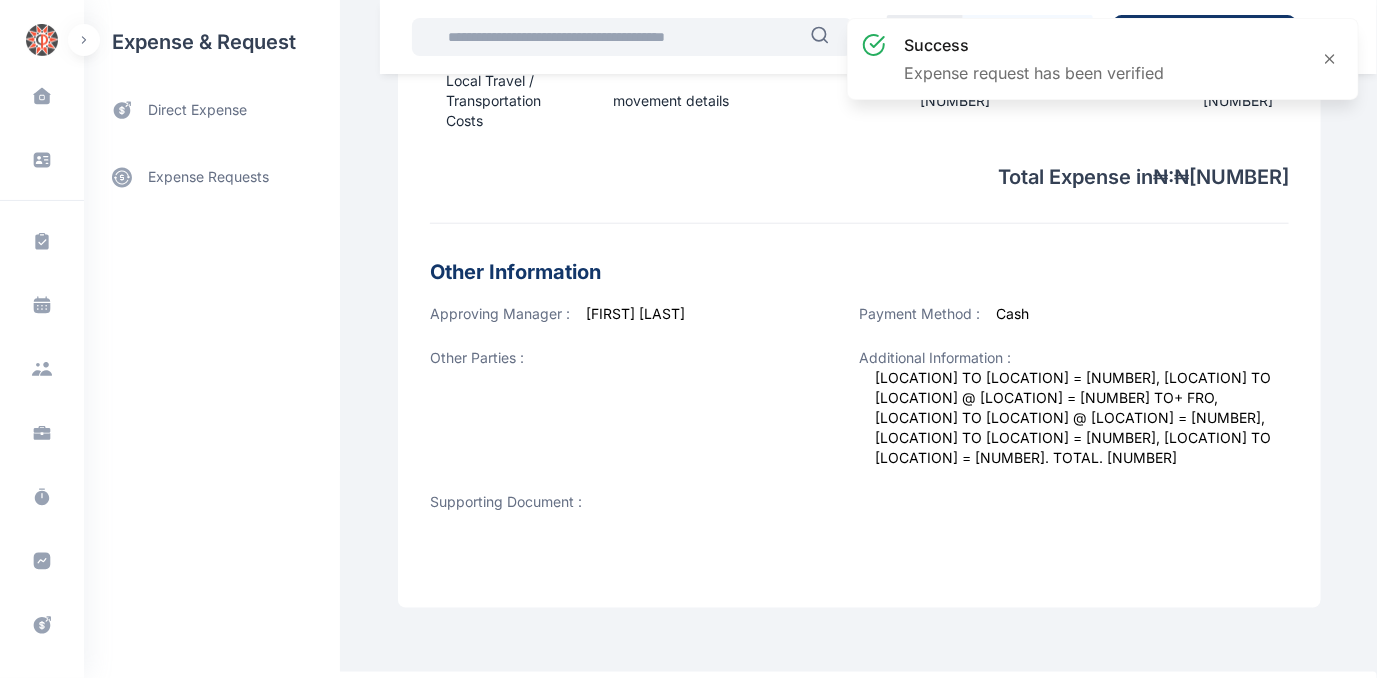scroll, scrollTop: 0, scrollLeft: 0, axis: both 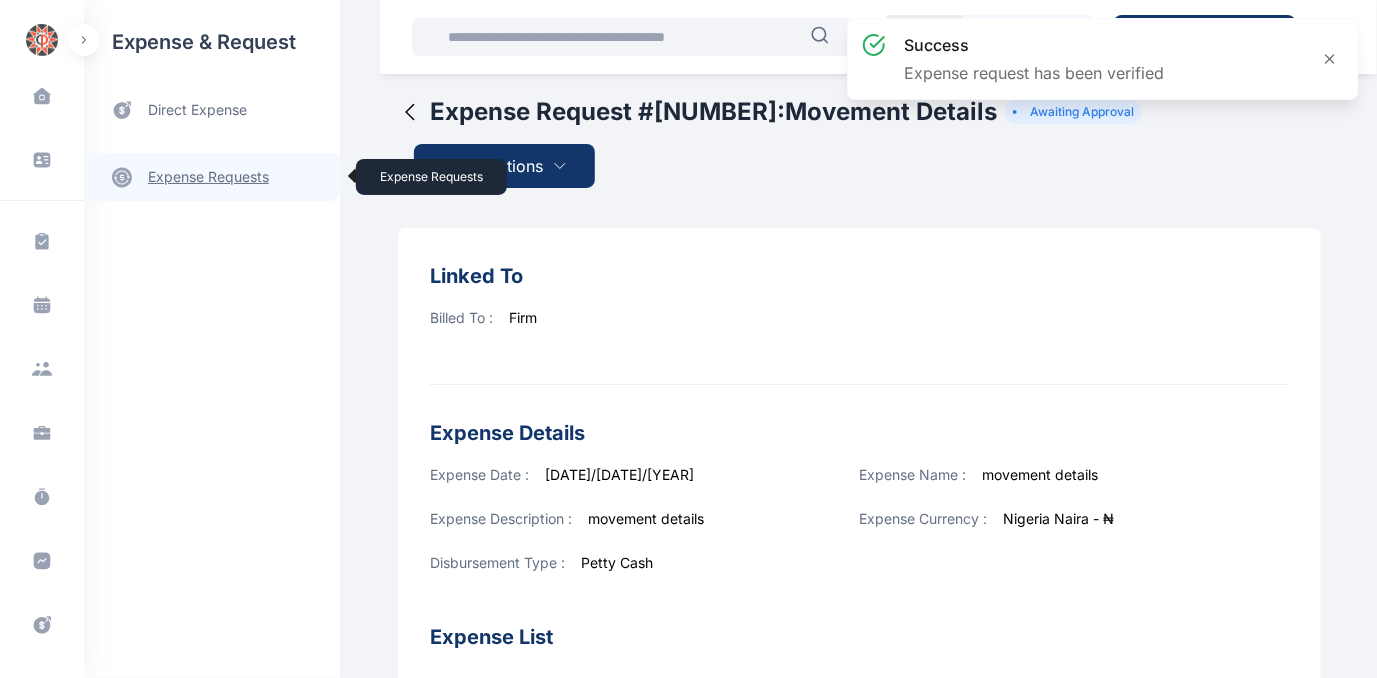 click on "expense requests expense requests" at bounding box center (212, 177) 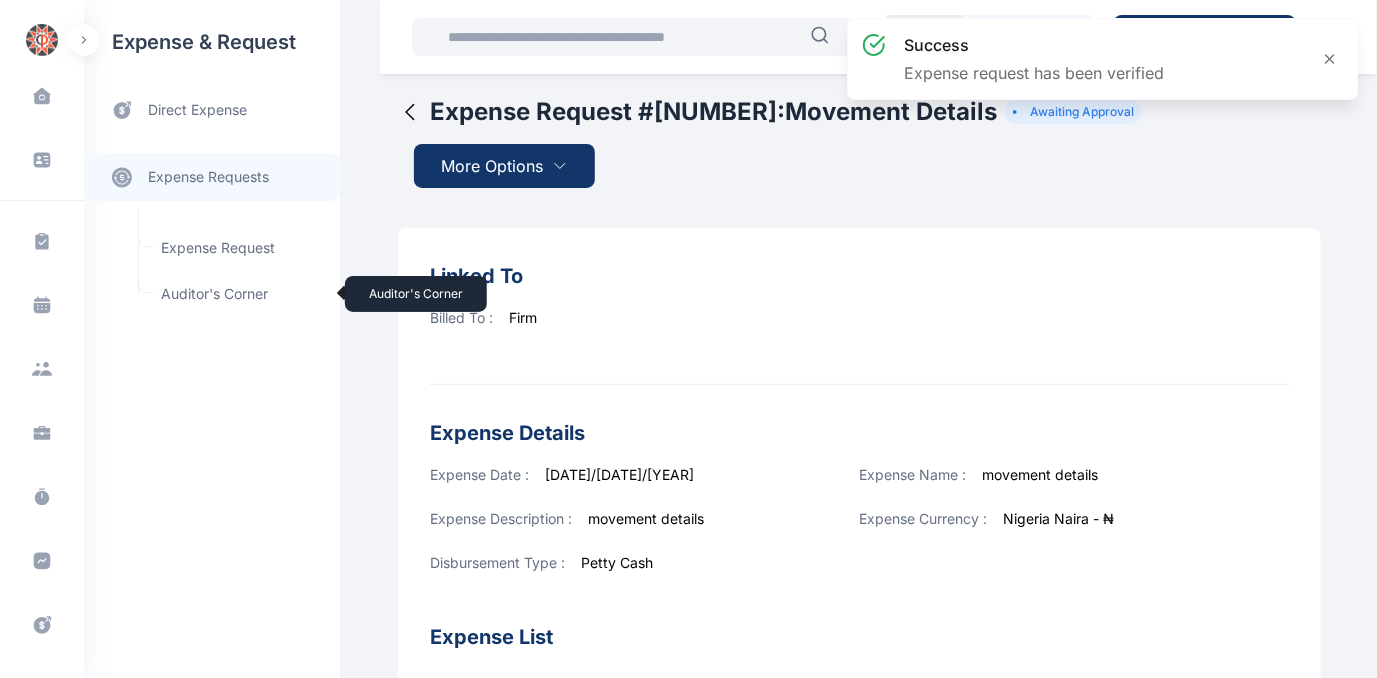 click on "Auditor's Corner Auditor's Corner" at bounding box center (239, 294) 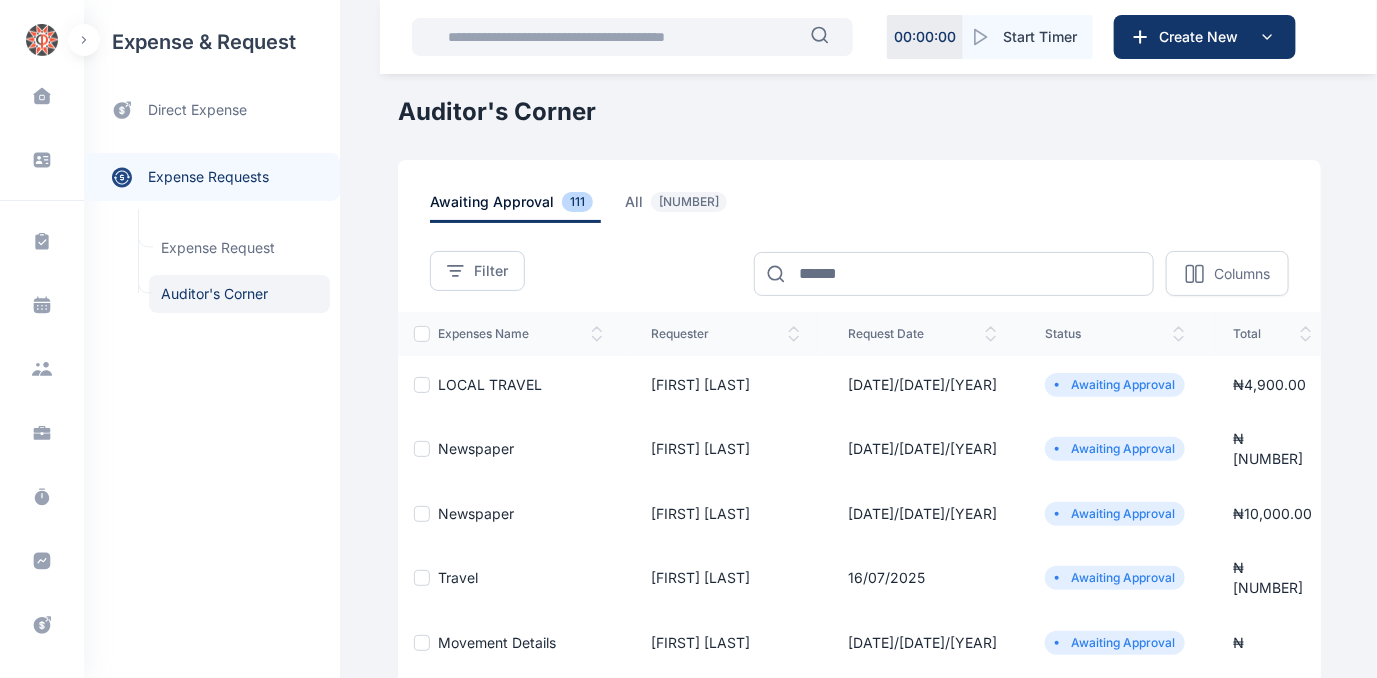 click on "LOCAL TRAVEL" at bounding box center (490, 384) 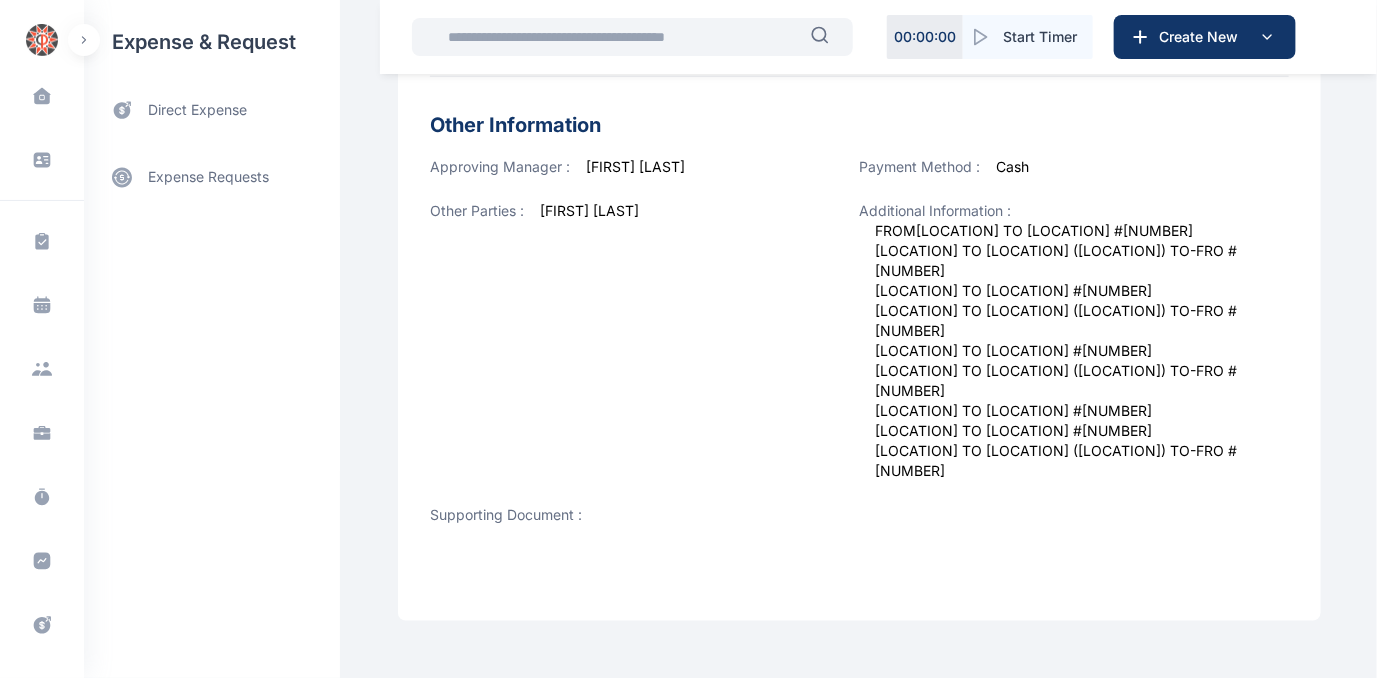 scroll, scrollTop: 879, scrollLeft: 0, axis: vertical 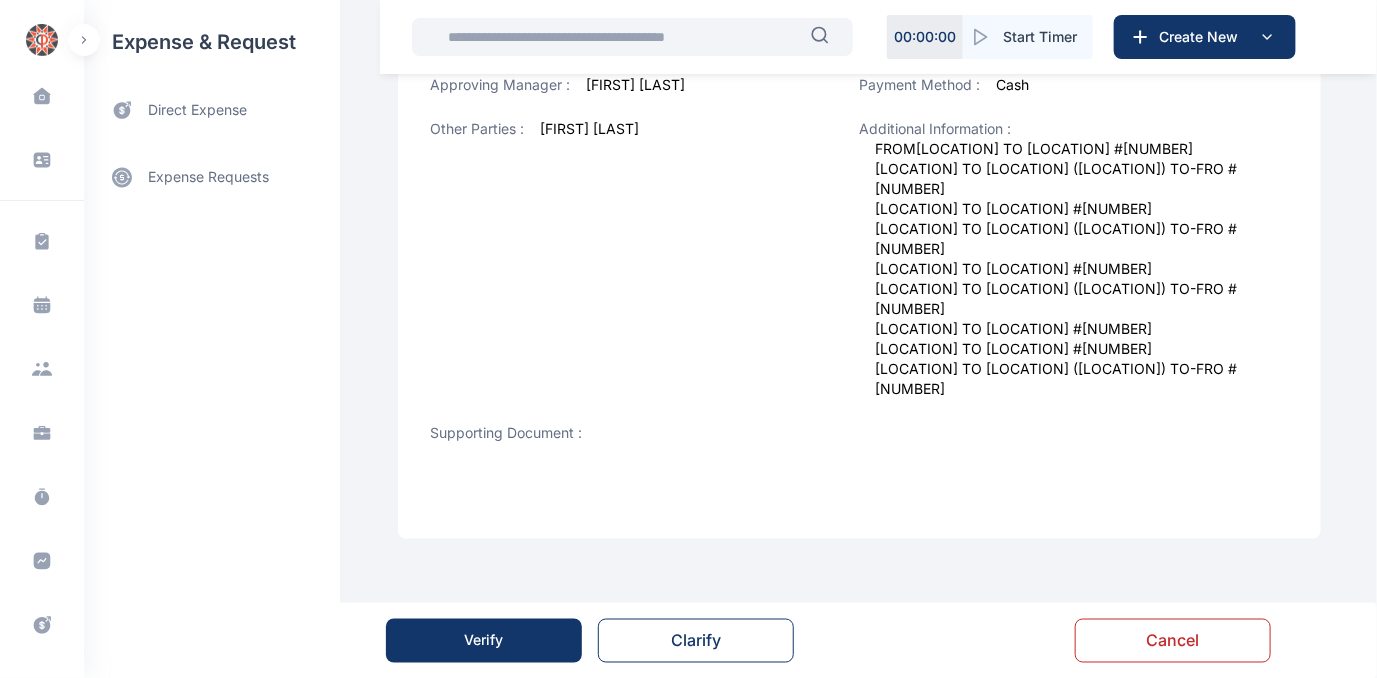 click on "Verify" at bounding box center (484, 641) 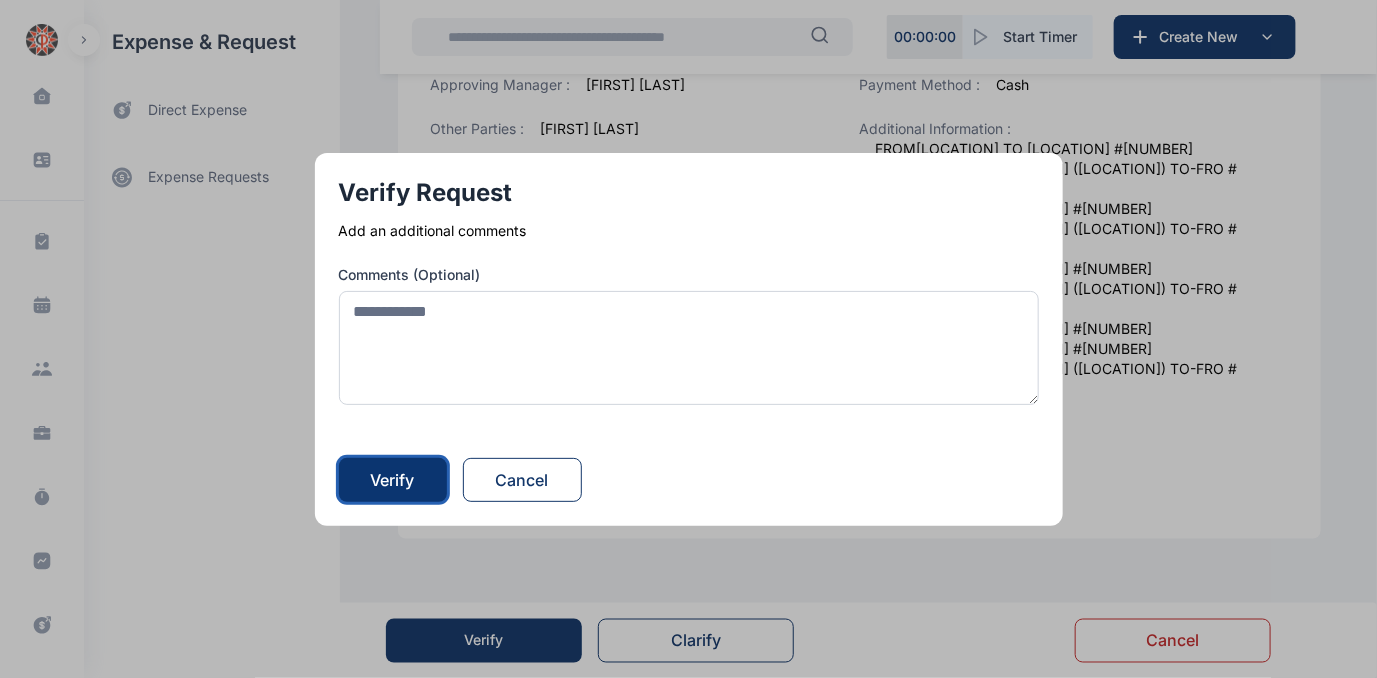 click on "Verify" at bounding box center [393, 480] 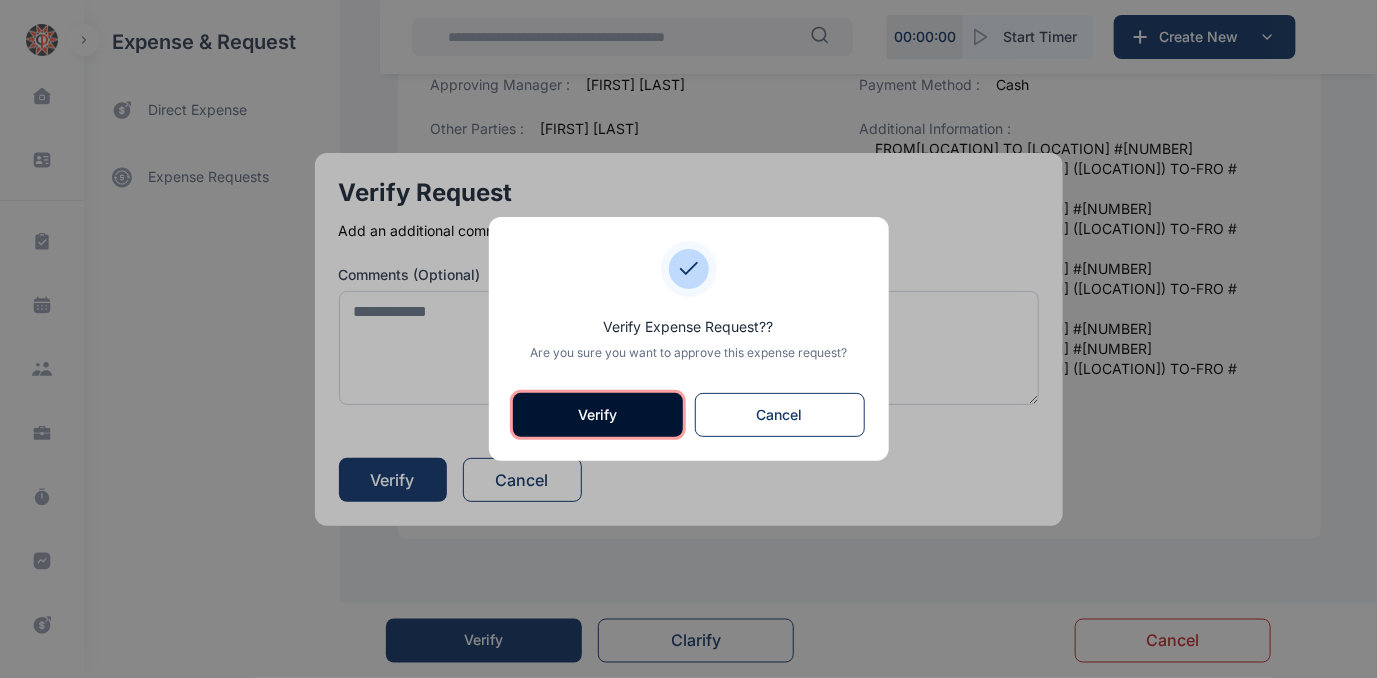 click on "Verify" at bounding box center (598, 415) 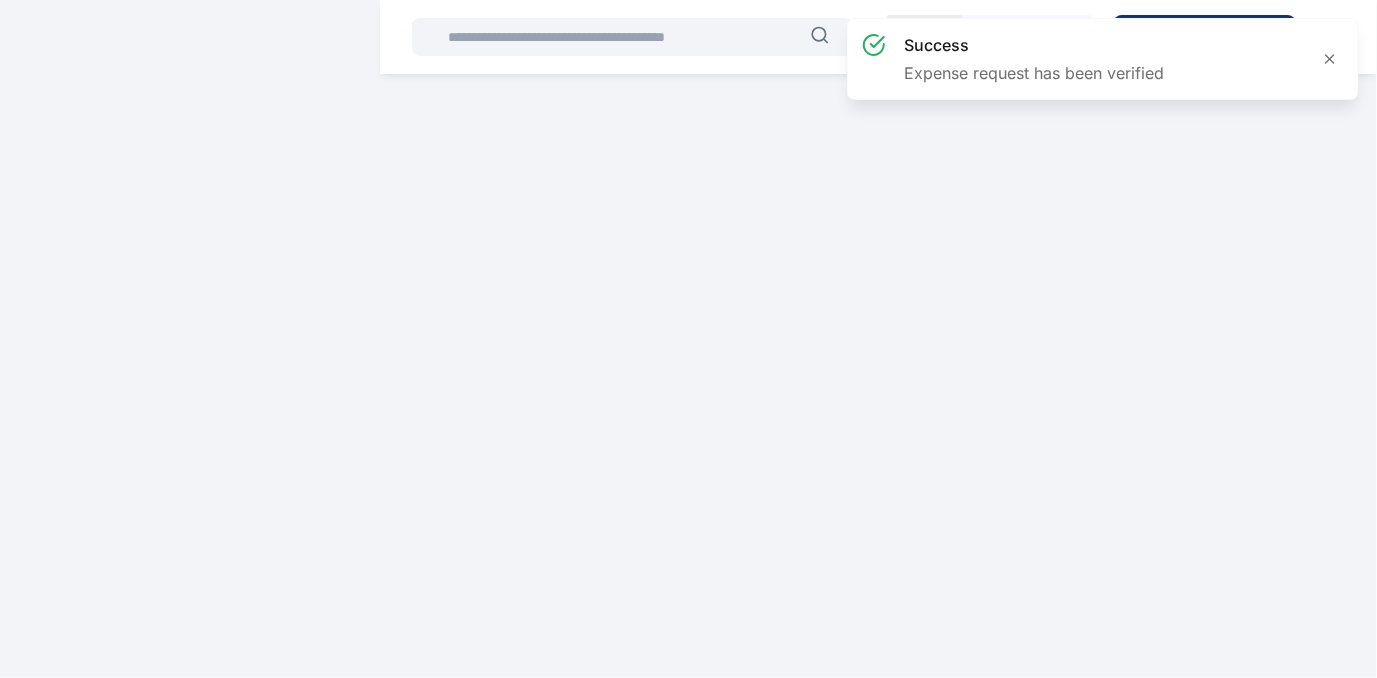 scroll, scrollTop: 0, scrollLeft: 0, axis: both 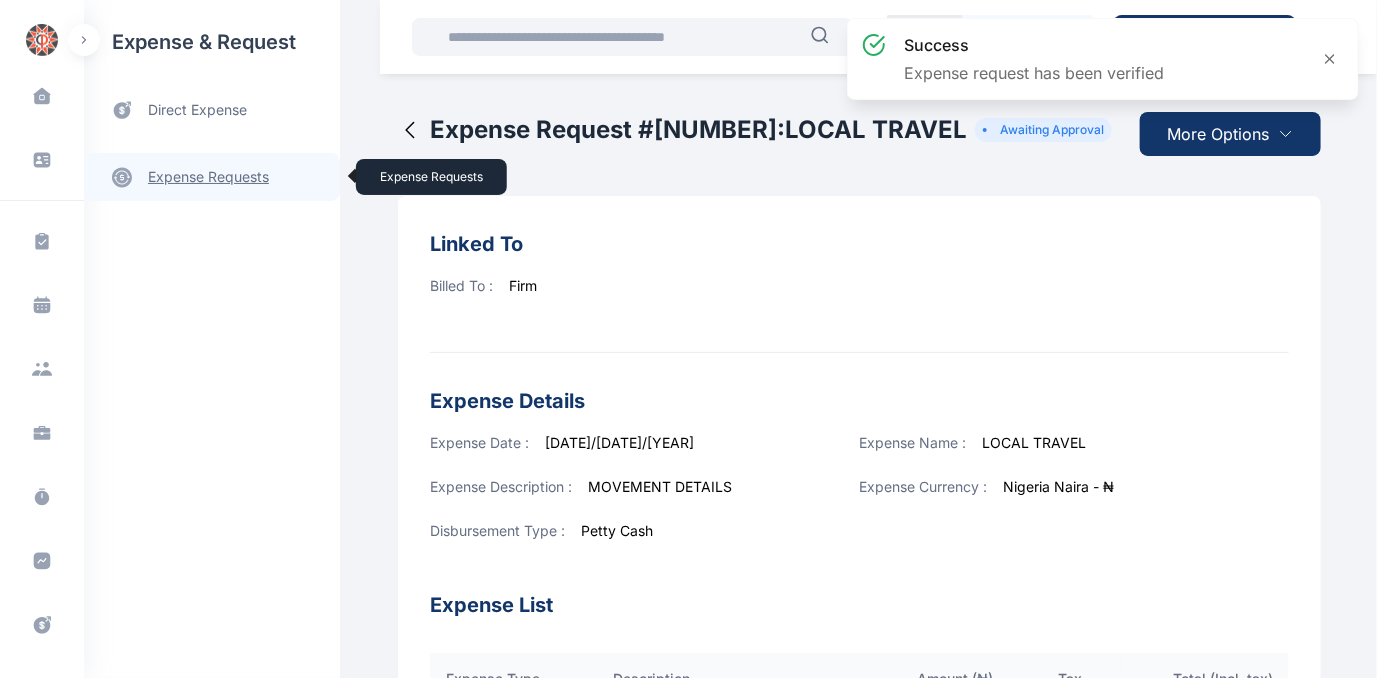 click on "expense requests expense requests" at bounding box center [212, 177] 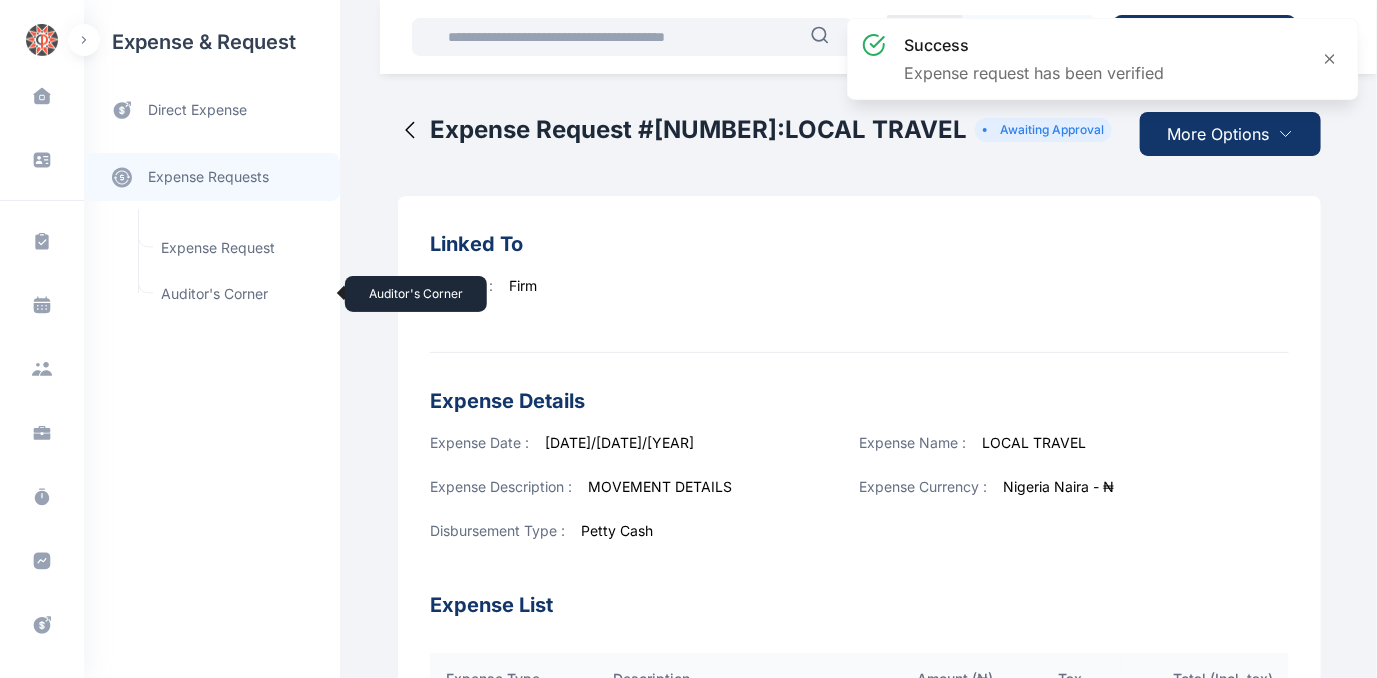 click on "Auditor's Corner Auditor's Corner" at bounding box center [239, 294] 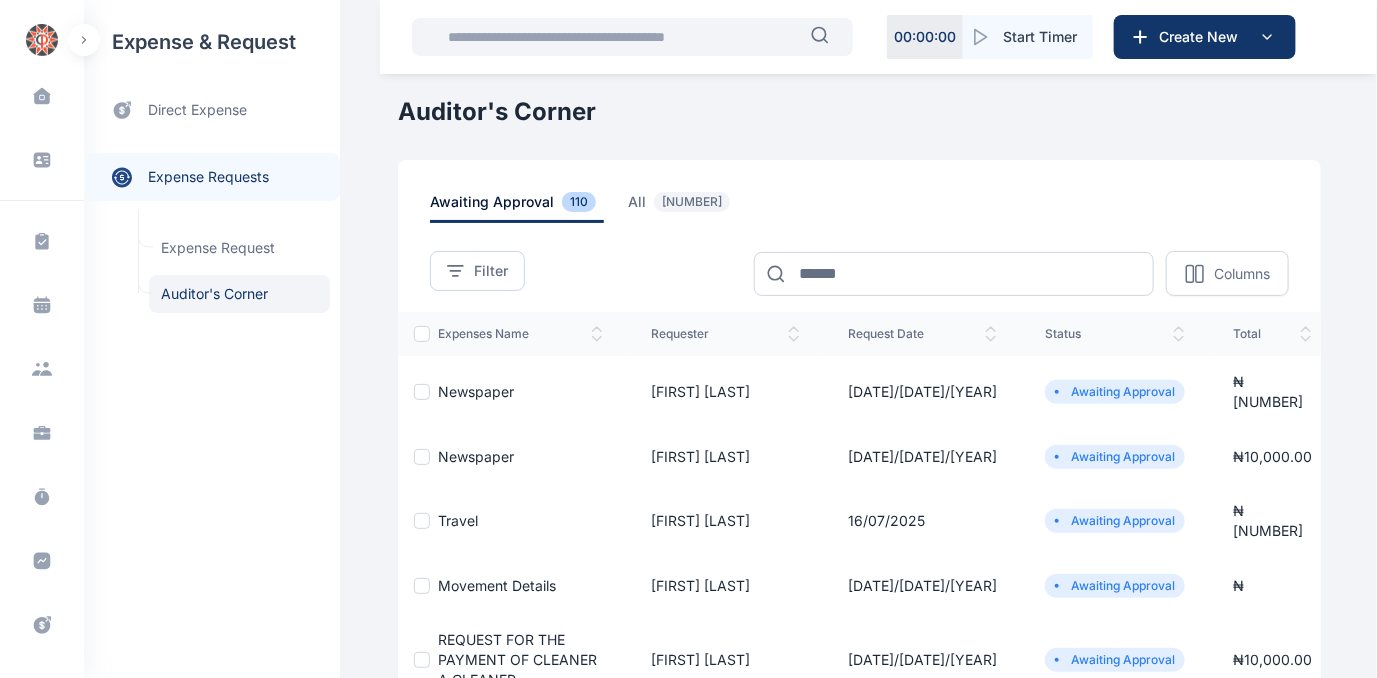 click on "Newspaper" at bounding box center [476, 391] 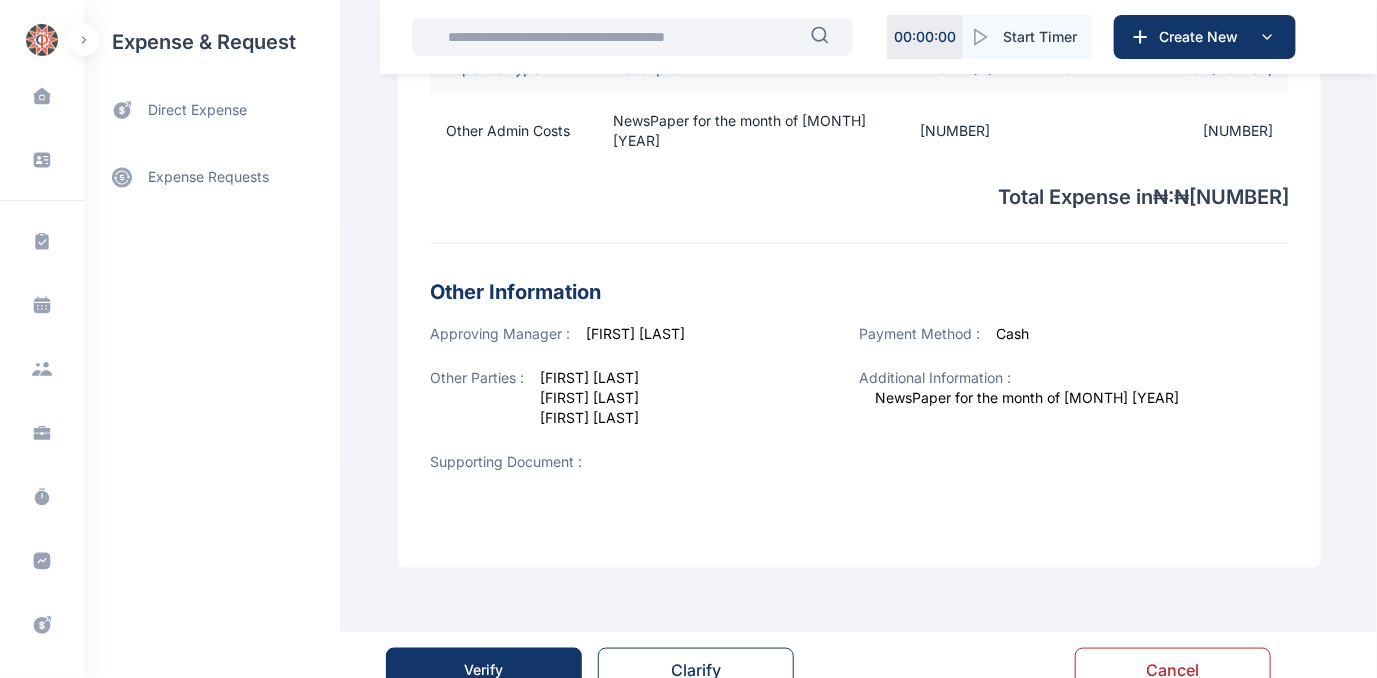 scroll, scrollTop: 636, scrollLeft: 0, axis: vertical 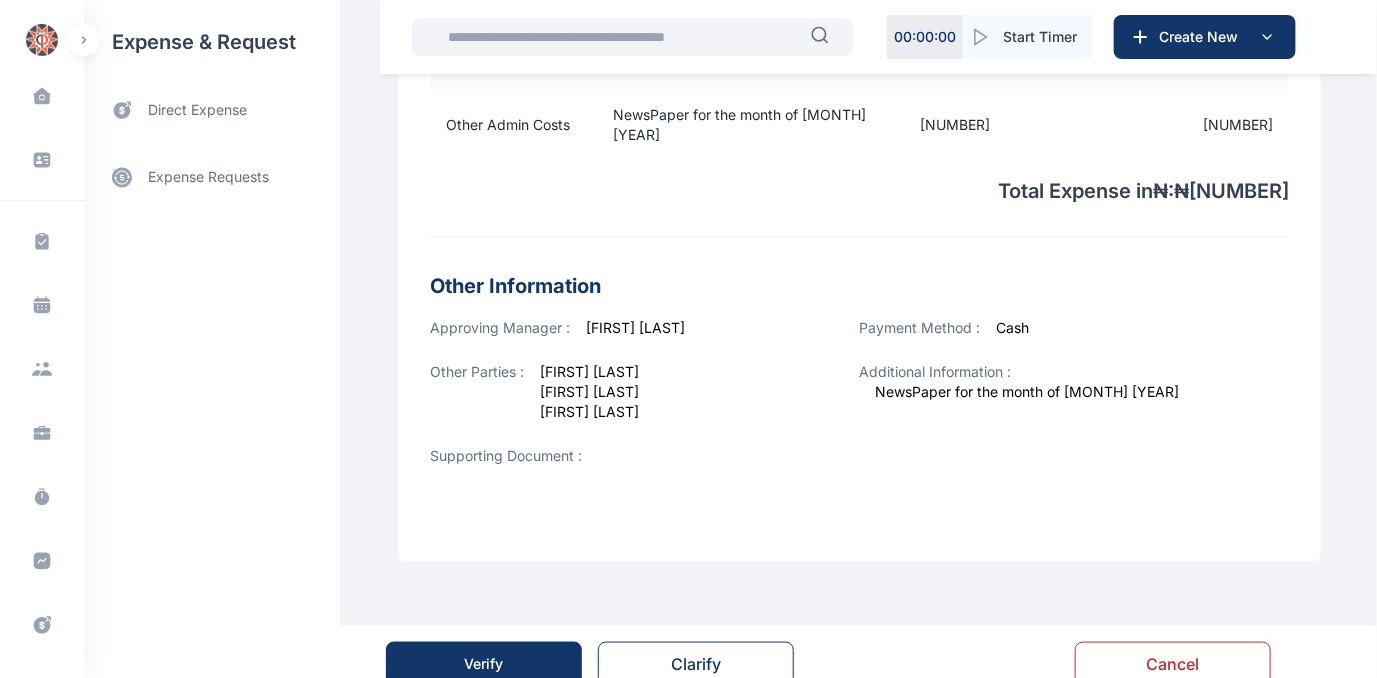 click on "Verify" at bounding box center [484, 664] 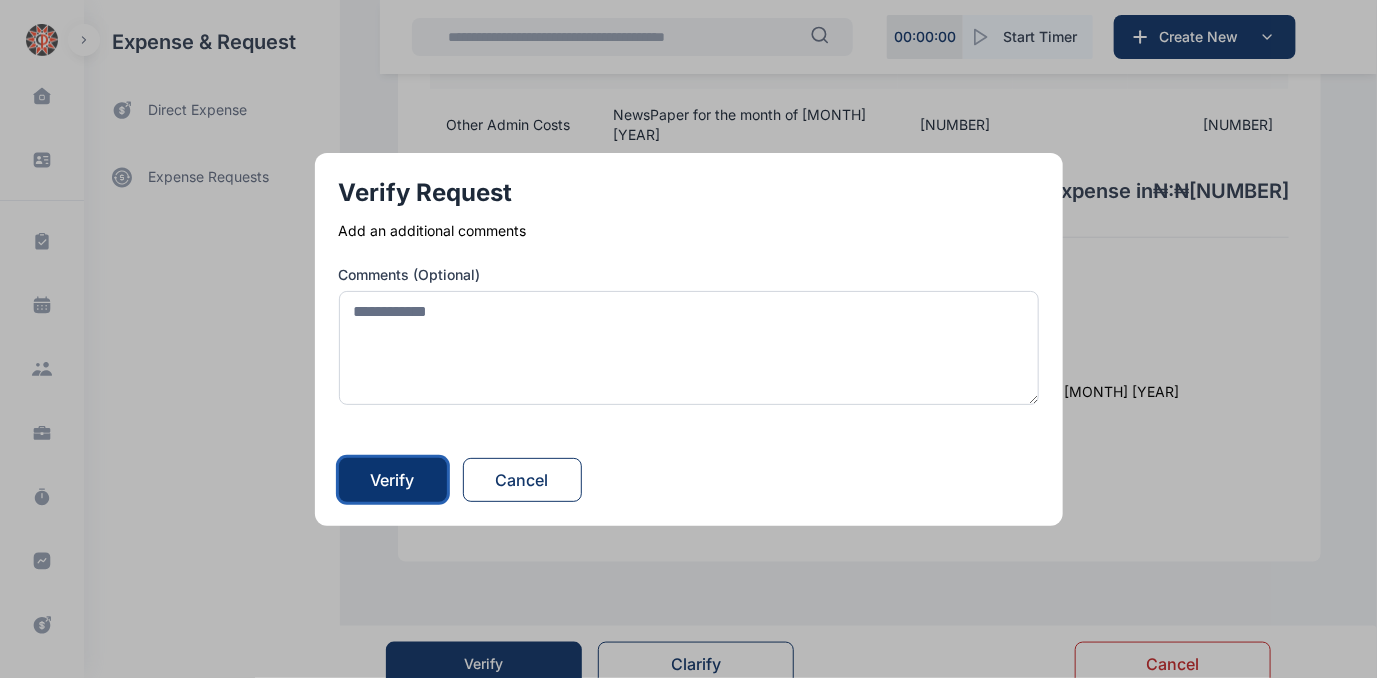 click on "Verify" at bounding box center [393, 480] 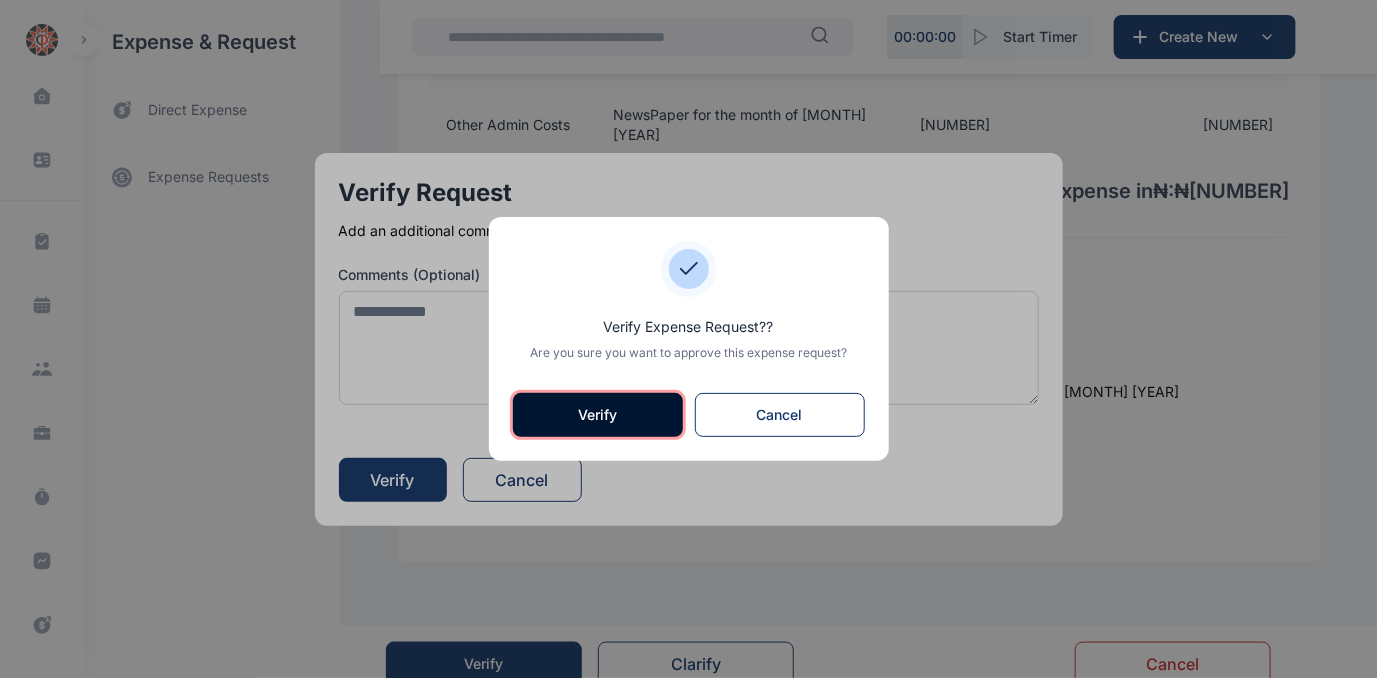 click on "Verify" at bounding box center (598, 415) 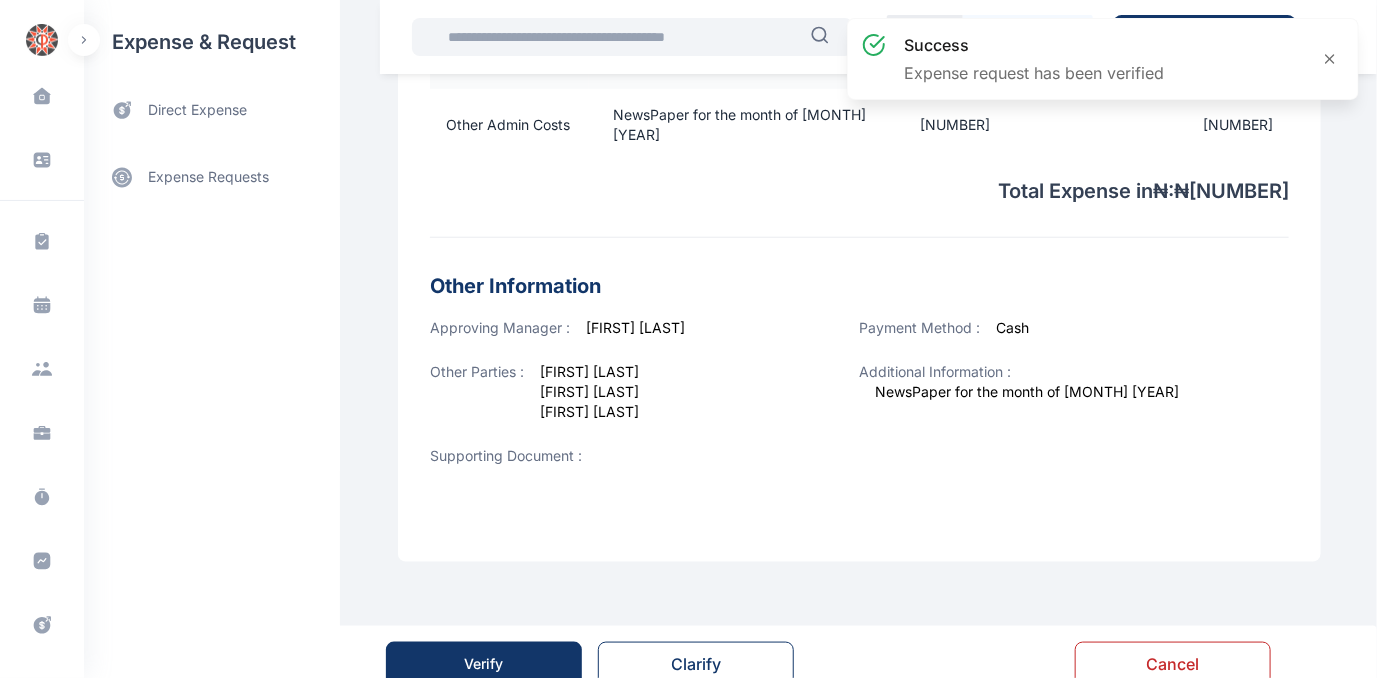 scroll, scrollTop: 0, scrollLeft: 0, axis: both 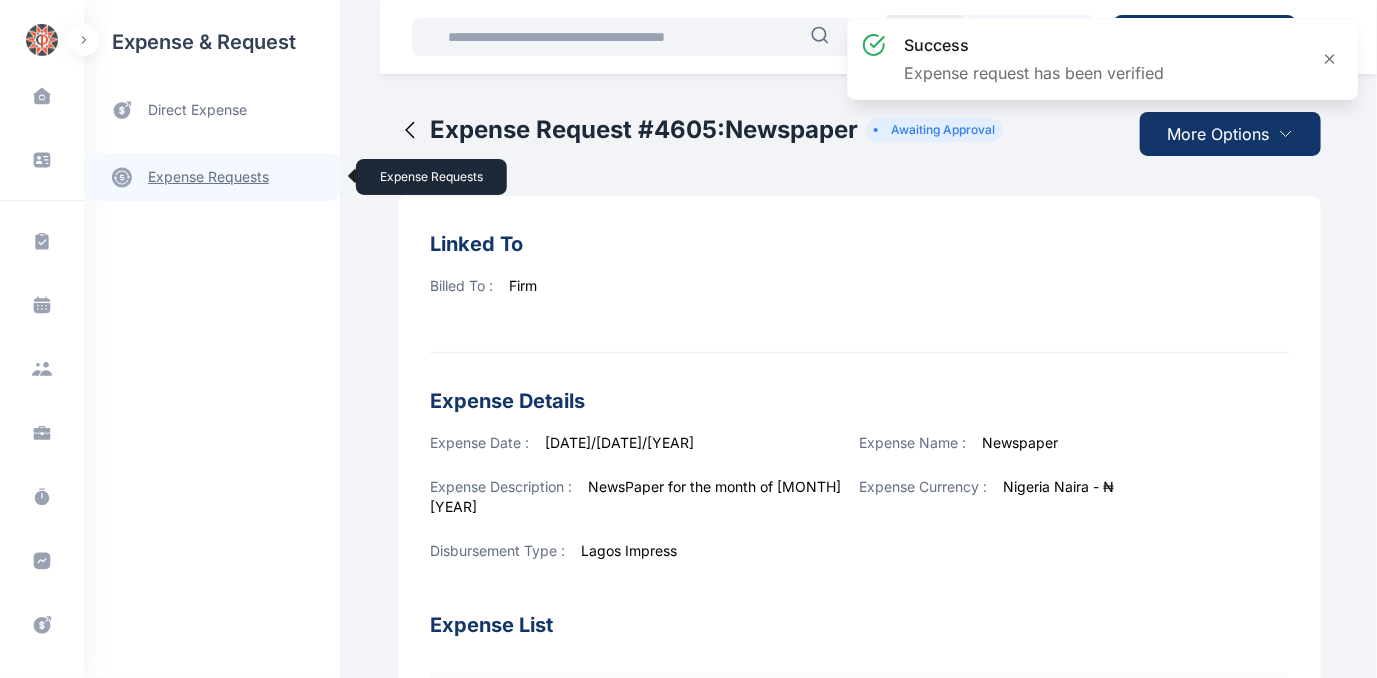 click on "expense requests expense requests" at bounding box center (212, 177) 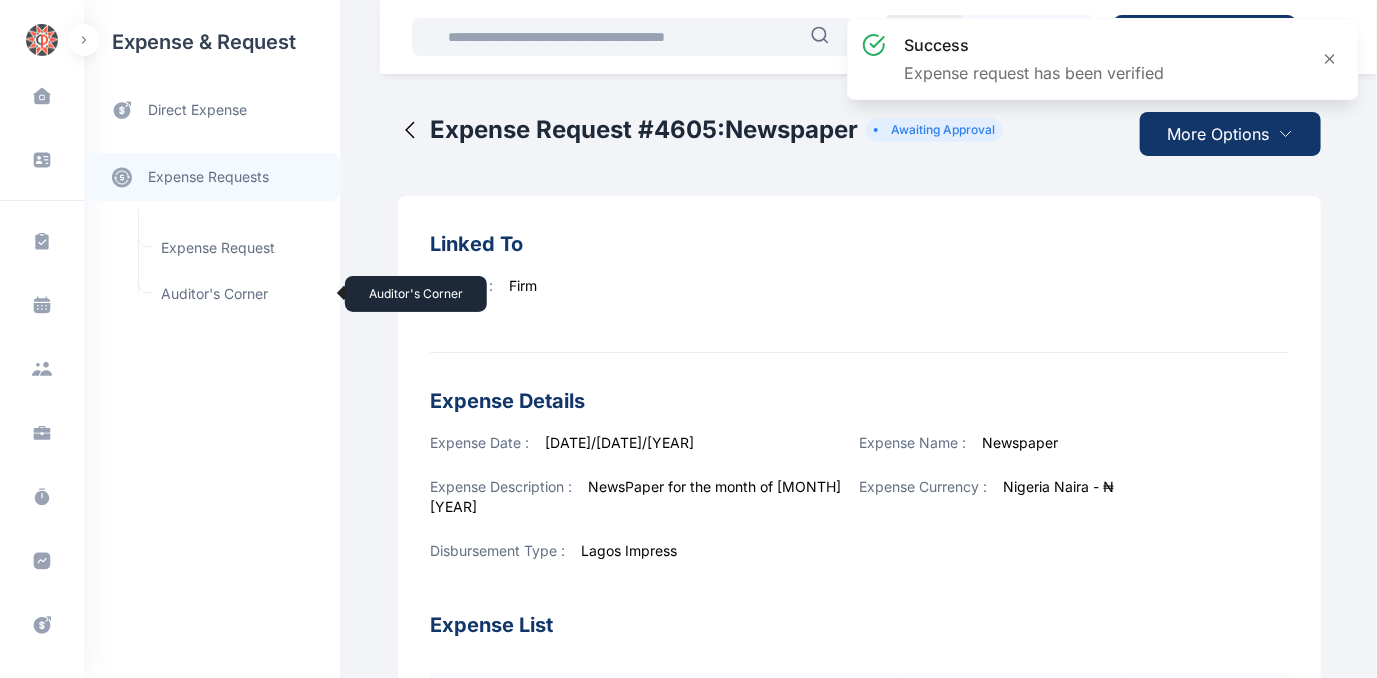 click on "Auditor's Corner Auditor's Corner" at bounding box center (239, 294) 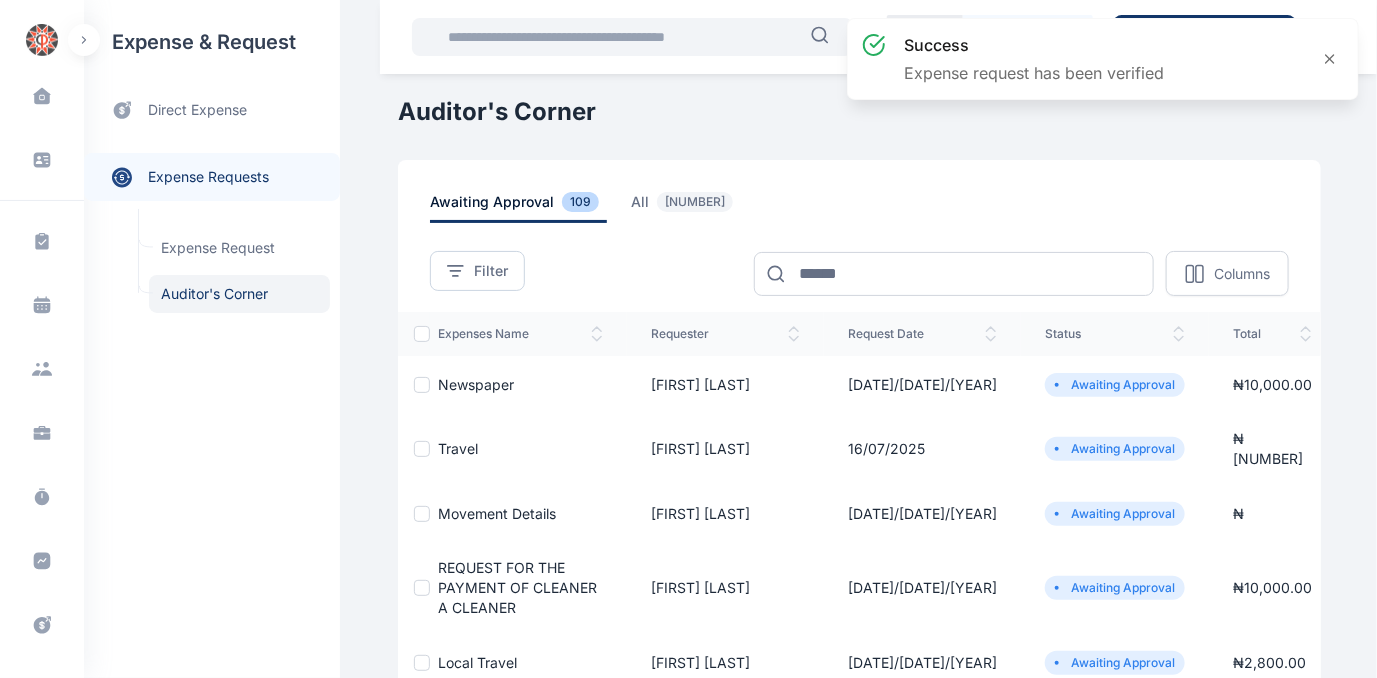 click on "Newspaper" at bounding box center (476, 384) 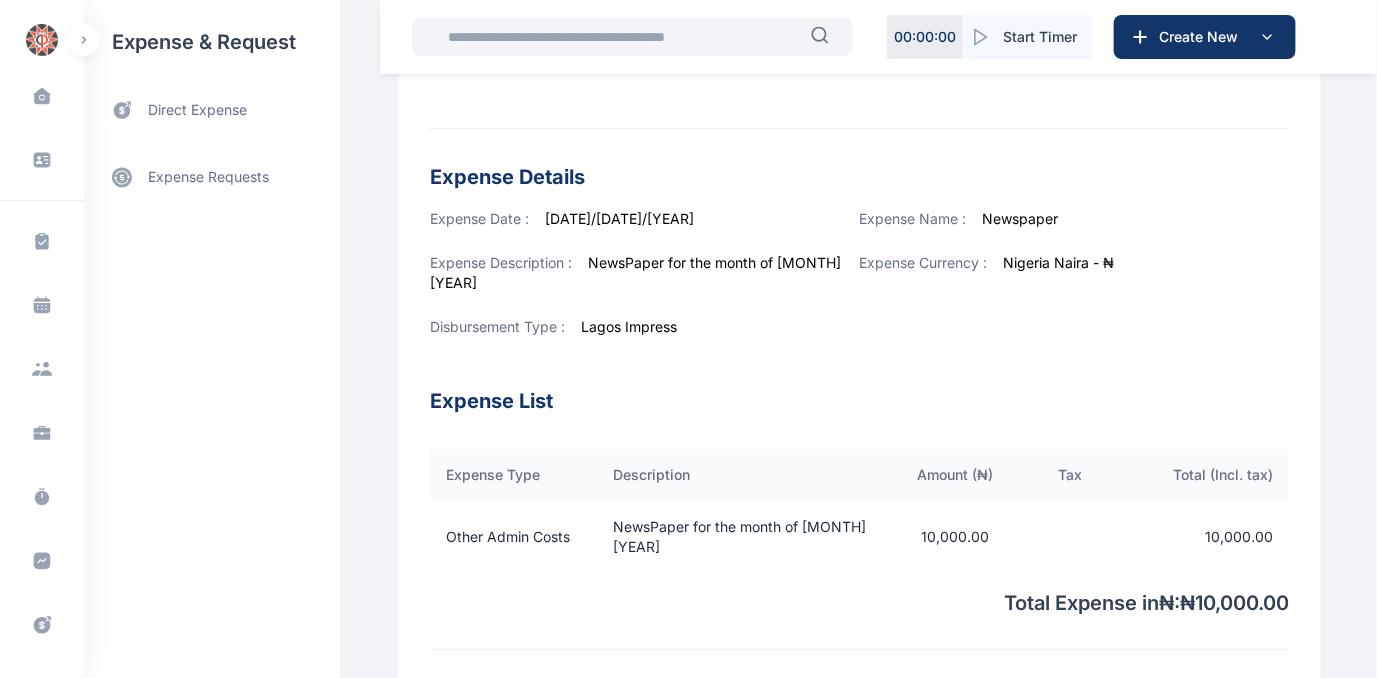 scroll, scrollTop: 636, scrollLeft: 0, axis: vertical 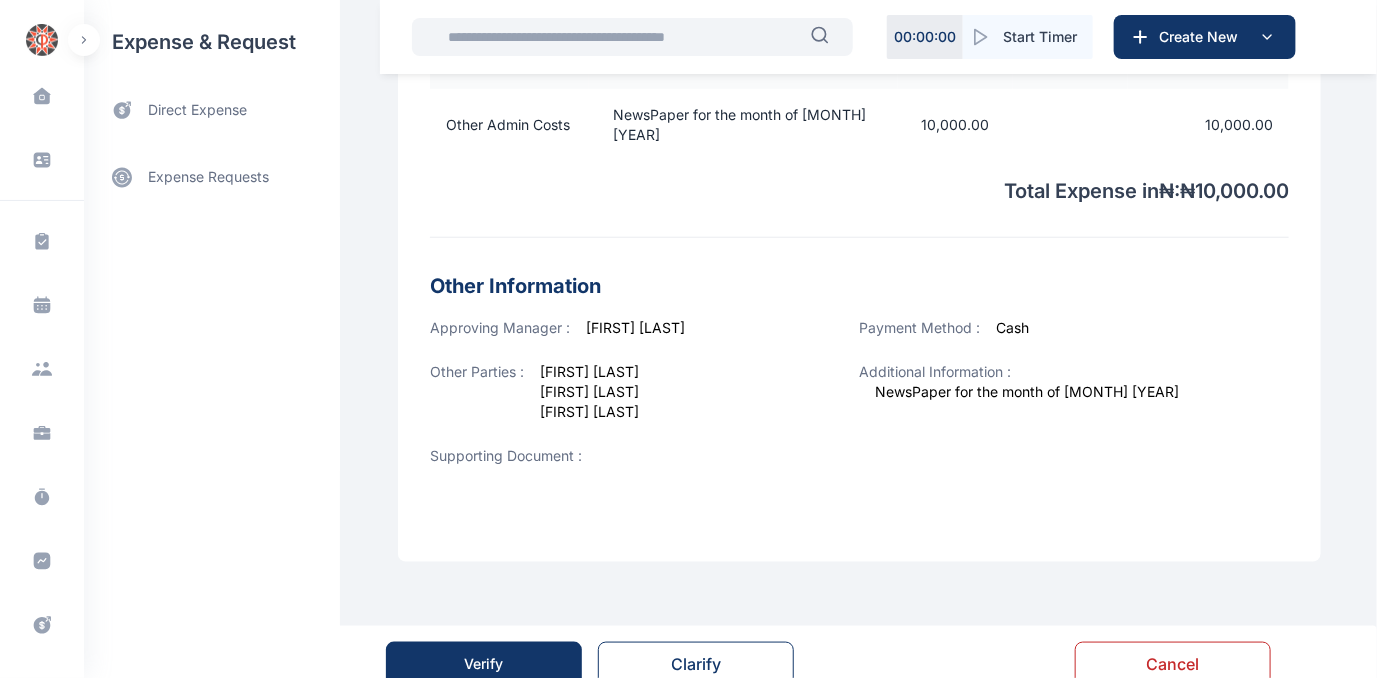 click on "Verify" at bounding box center [484, 664] 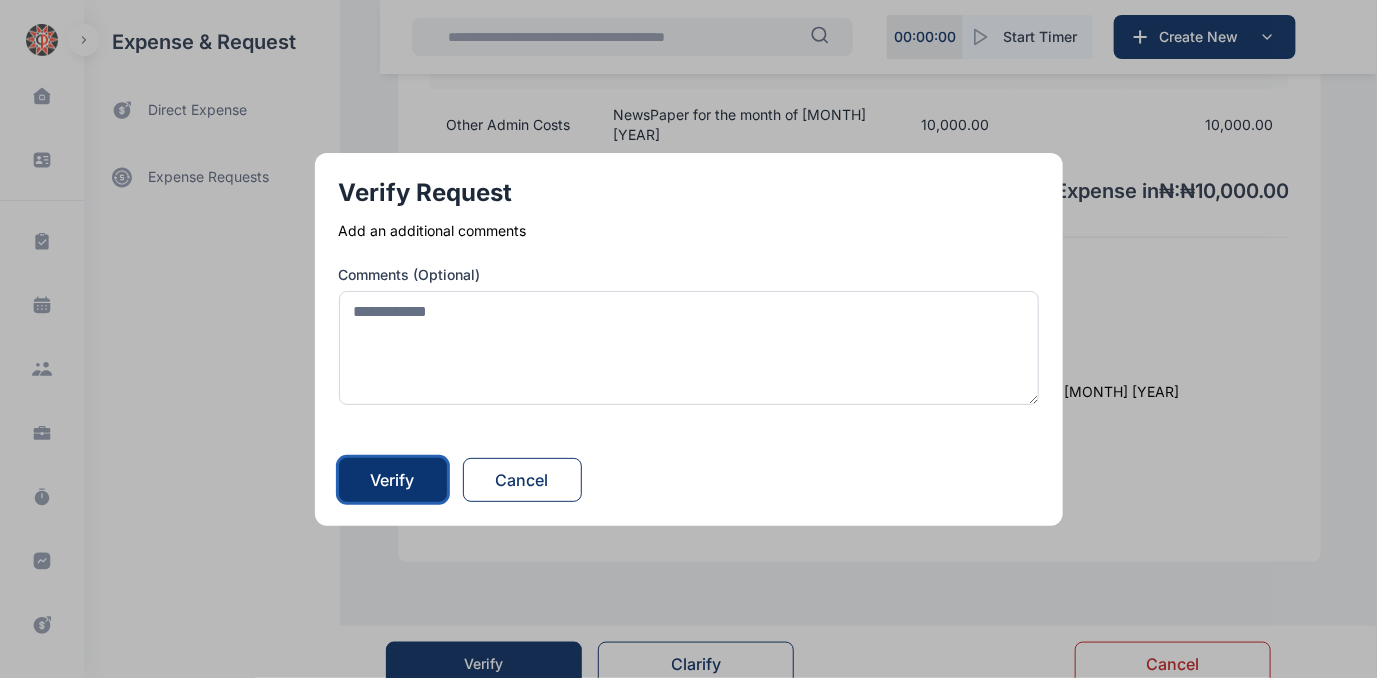 click on "Verify" at bounding box center (393, 480) 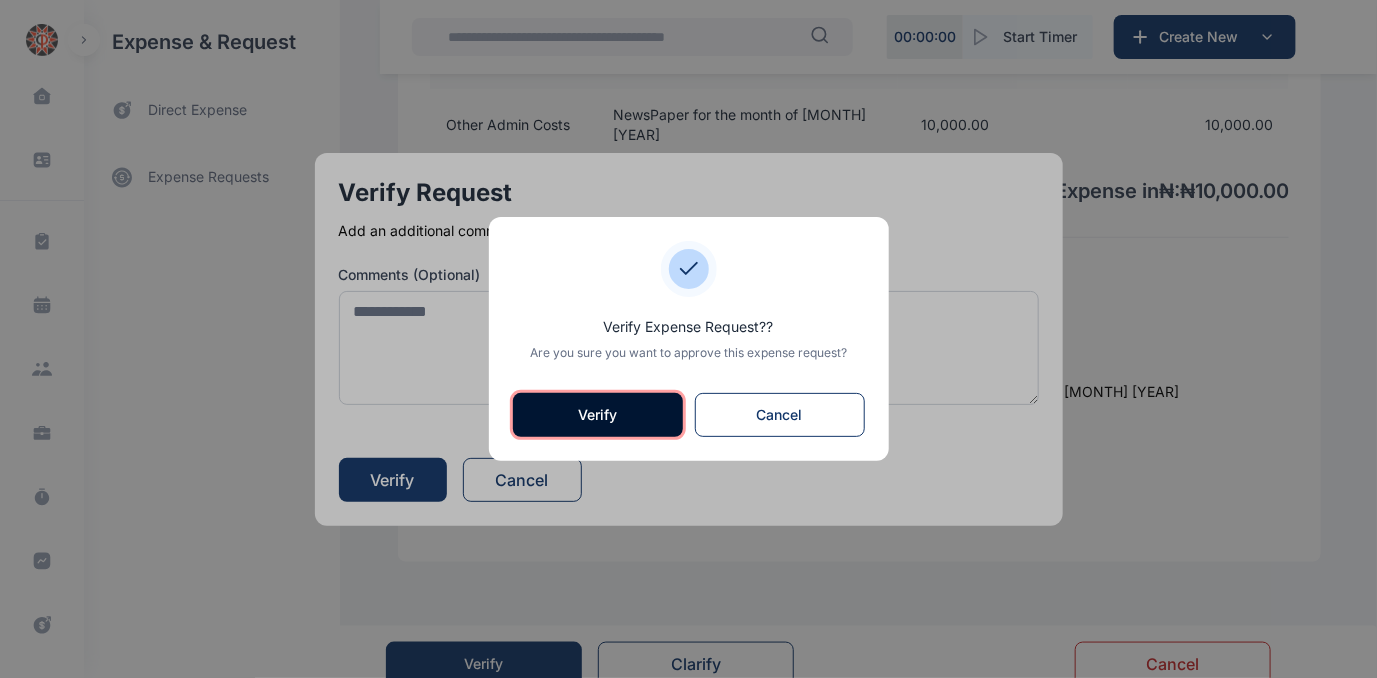 click on "Verify" at bounding box center (598, 415) 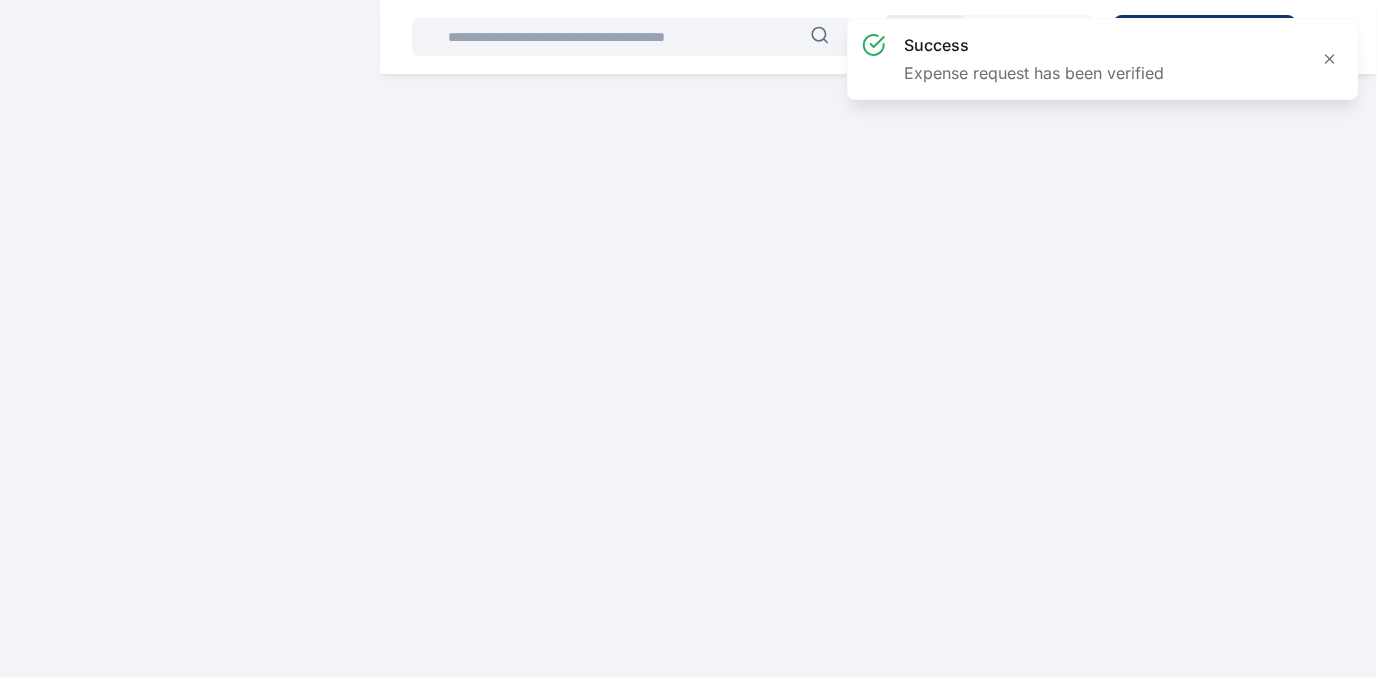 scroll, scrollTop: 0, scrollLeft: 0, axis: both 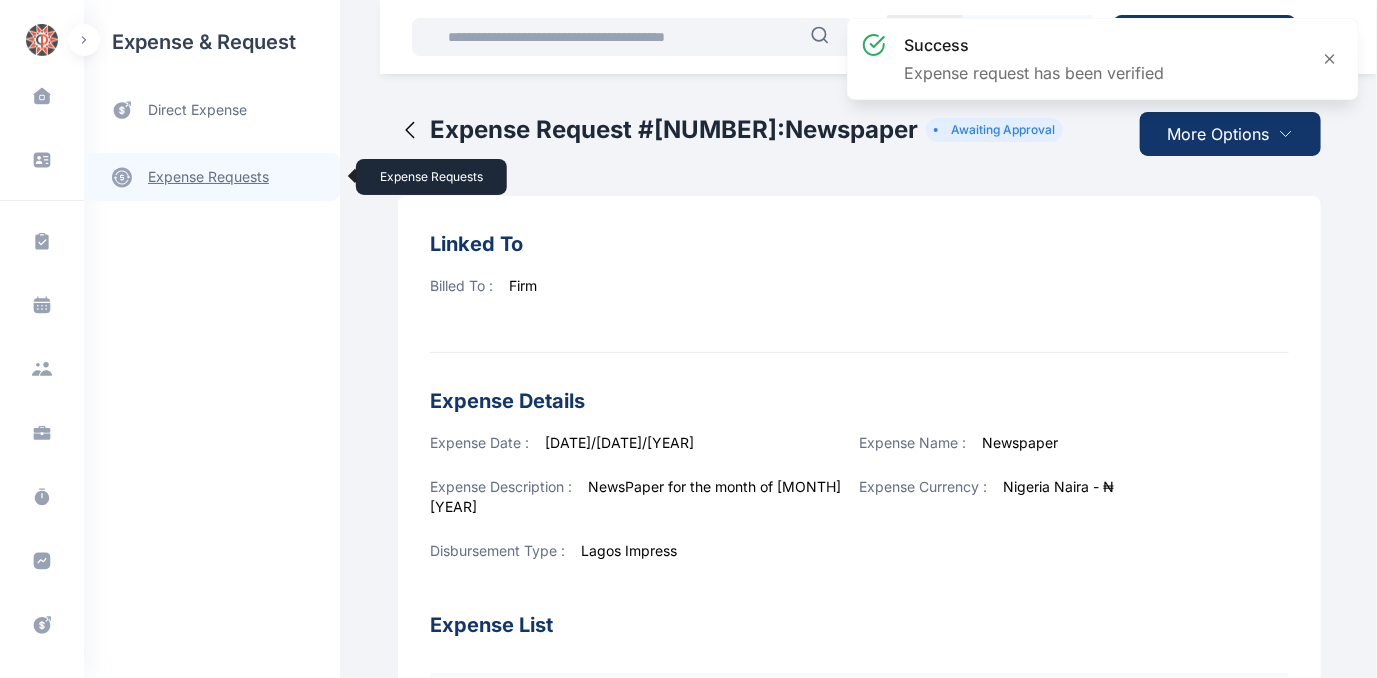 click on "expense requests expense requests" at bounding box center [212, 177] 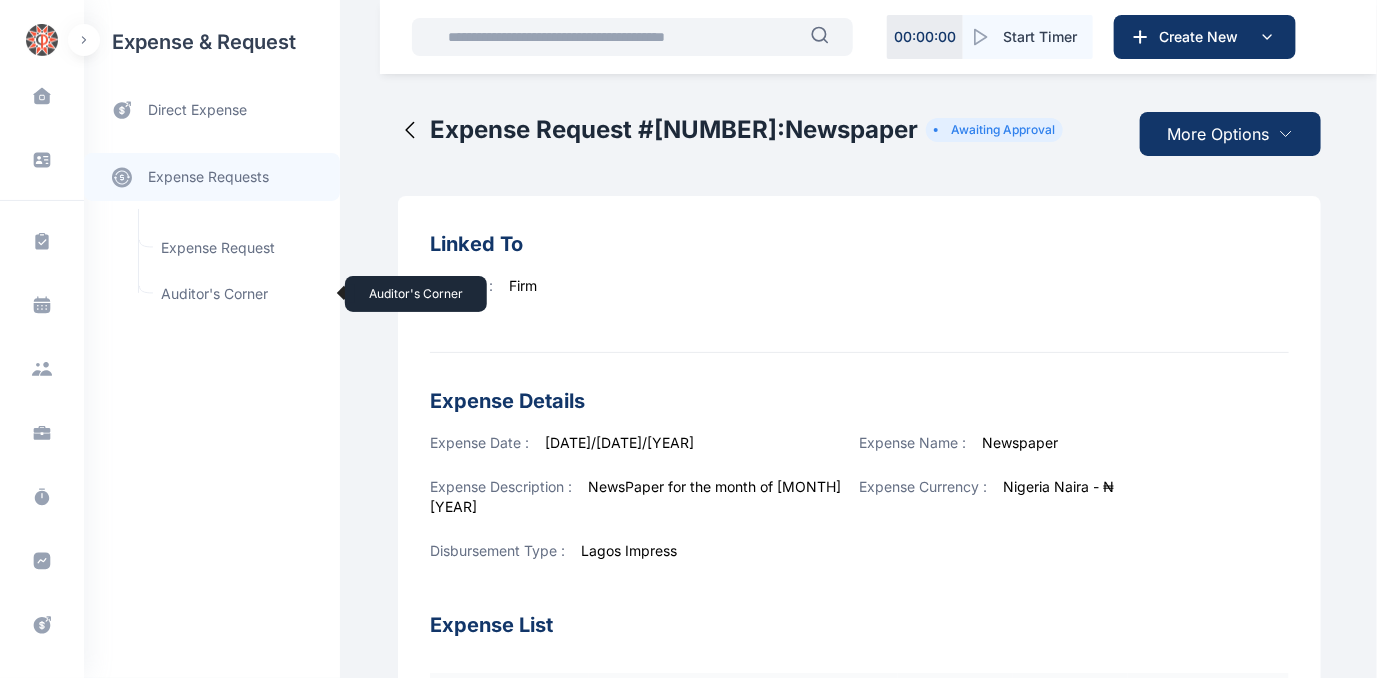 click on "Auditor's Corner Auditor's Corner" at bounding box center (239, 294) 